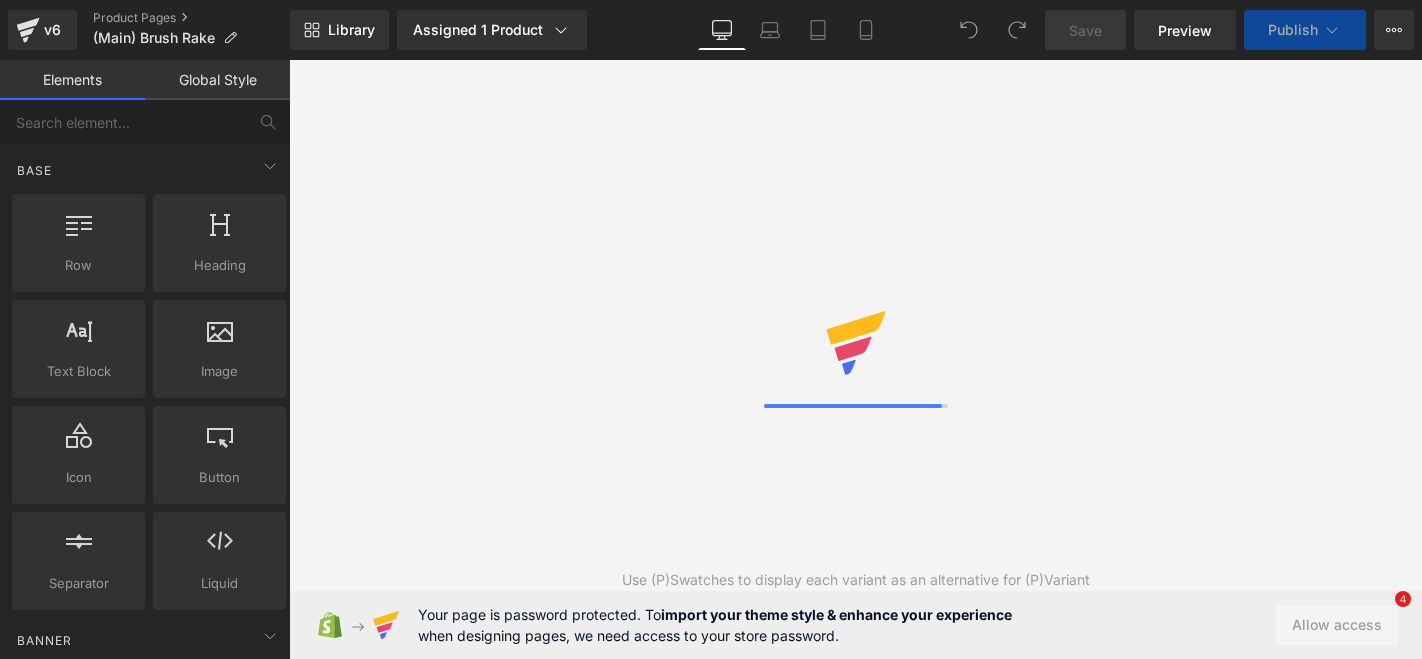 scroll, scrollTop: 0, scrollLeft: 0, axis: both 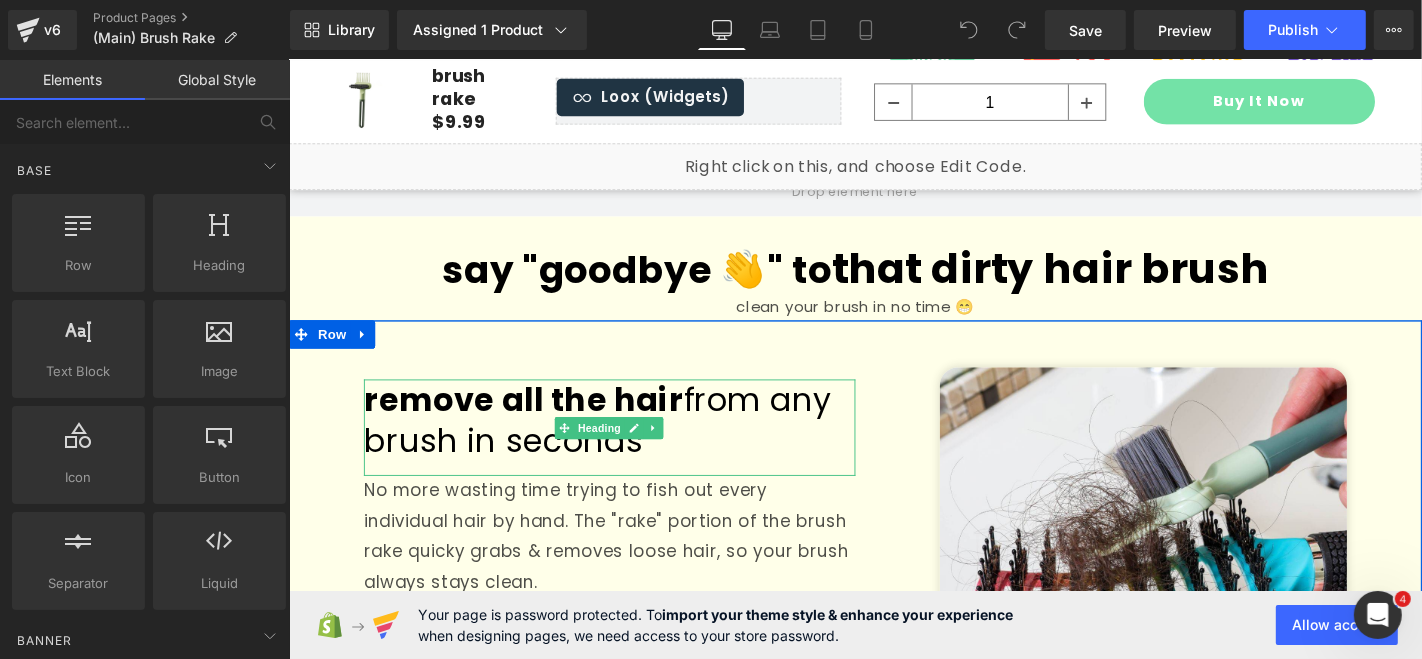 click on "brush in seconds" at bounding box center [630, 466] 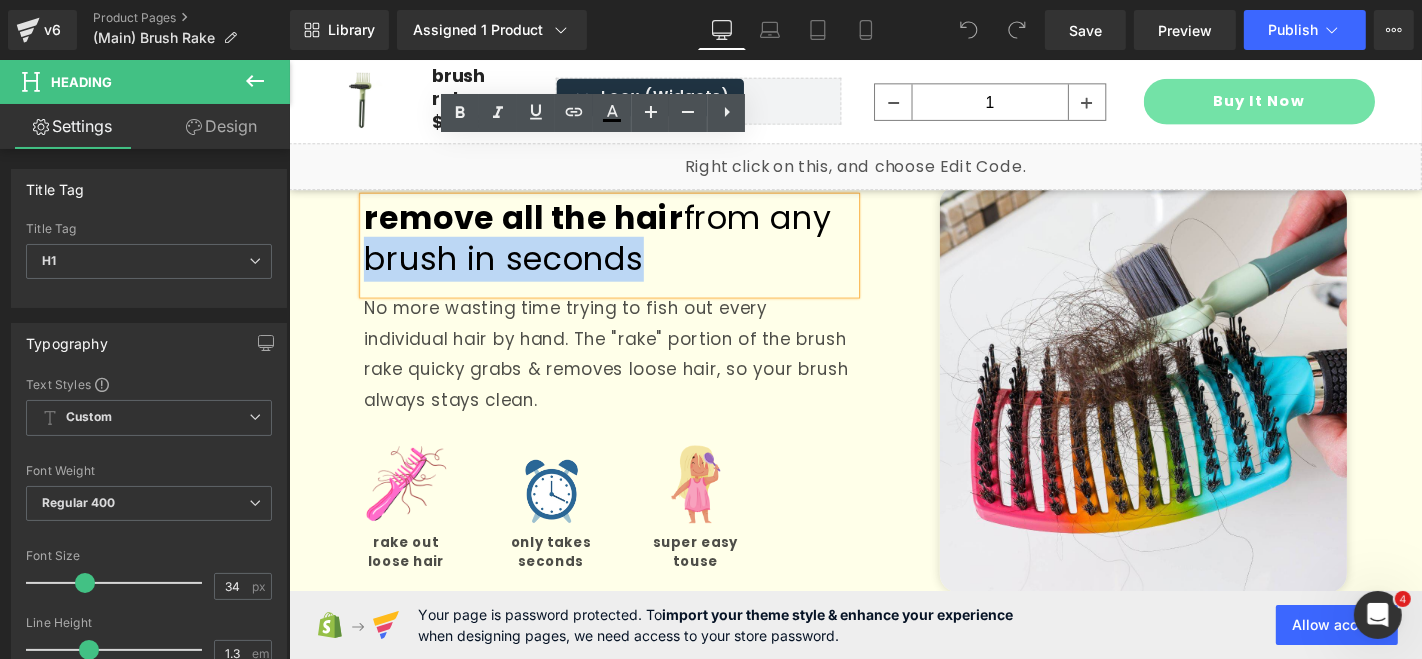 scroll, scrollTop: 1263, scrollLeft: 0, axis: vertical 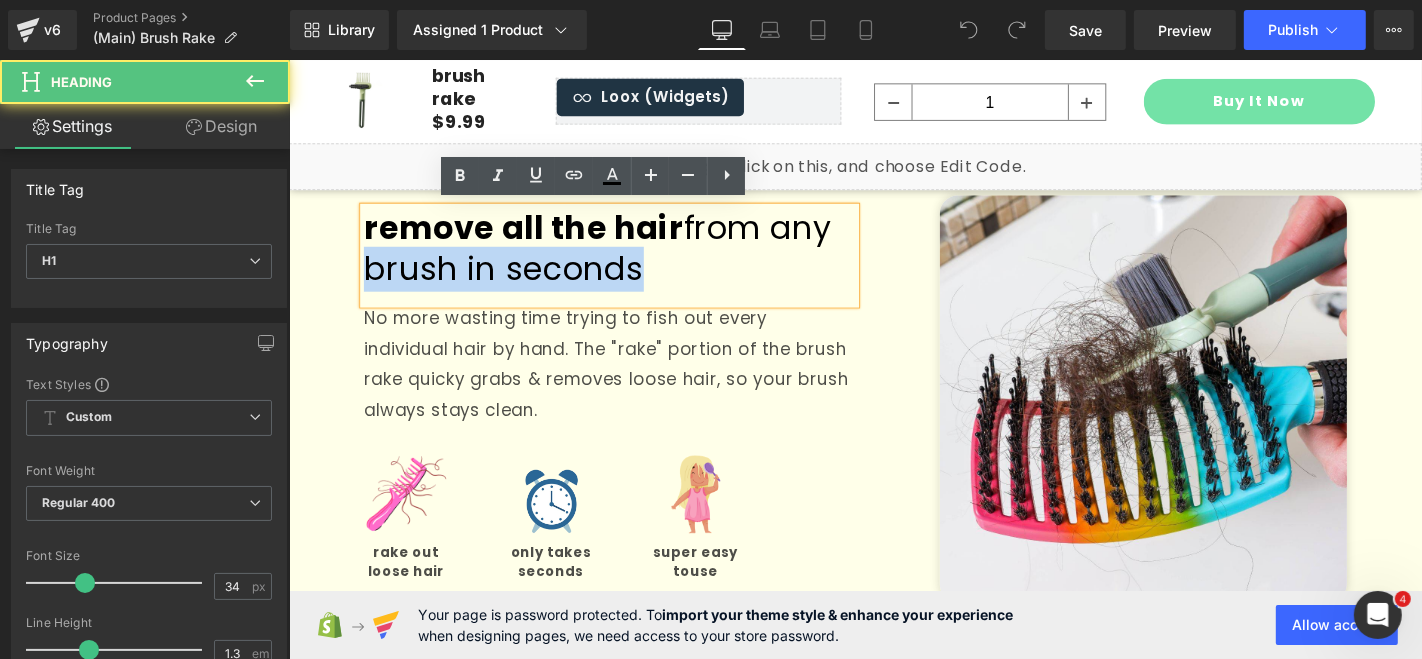 click on "brush in seconds" at bounding box center (630, 282) 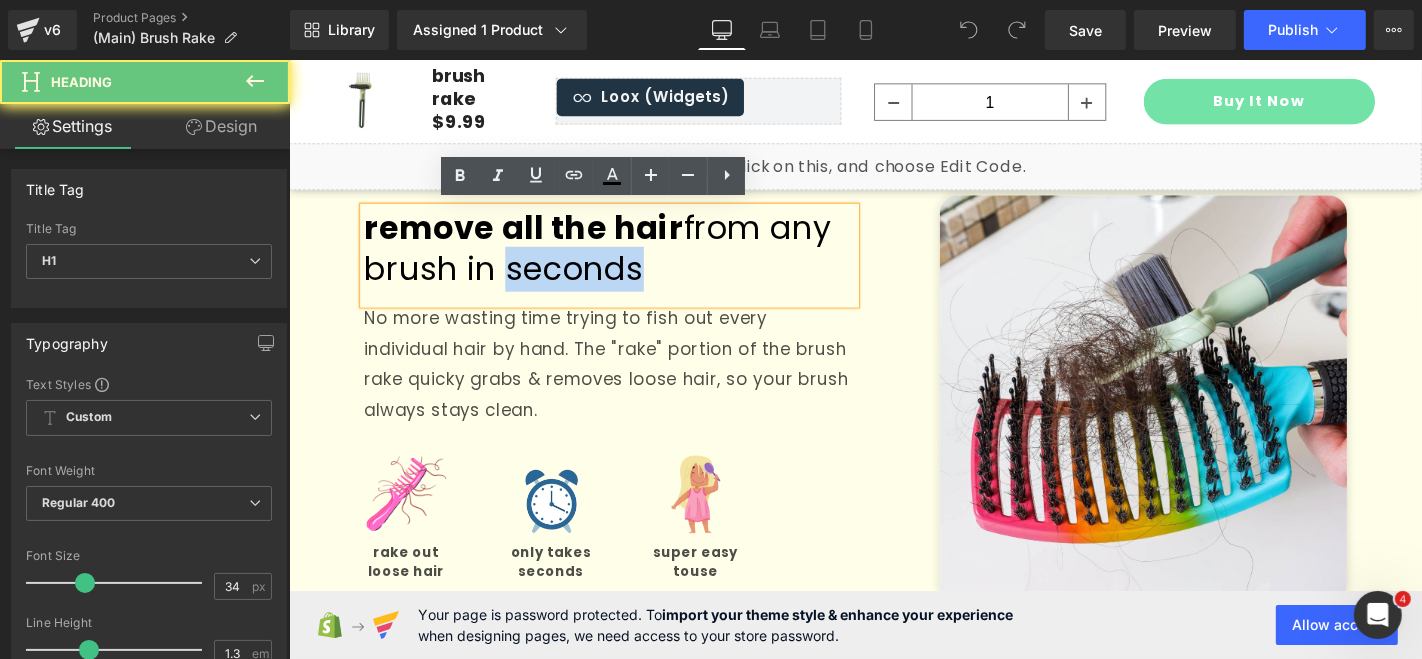 click on "brush in seconds" at bounding box center (630, 282) 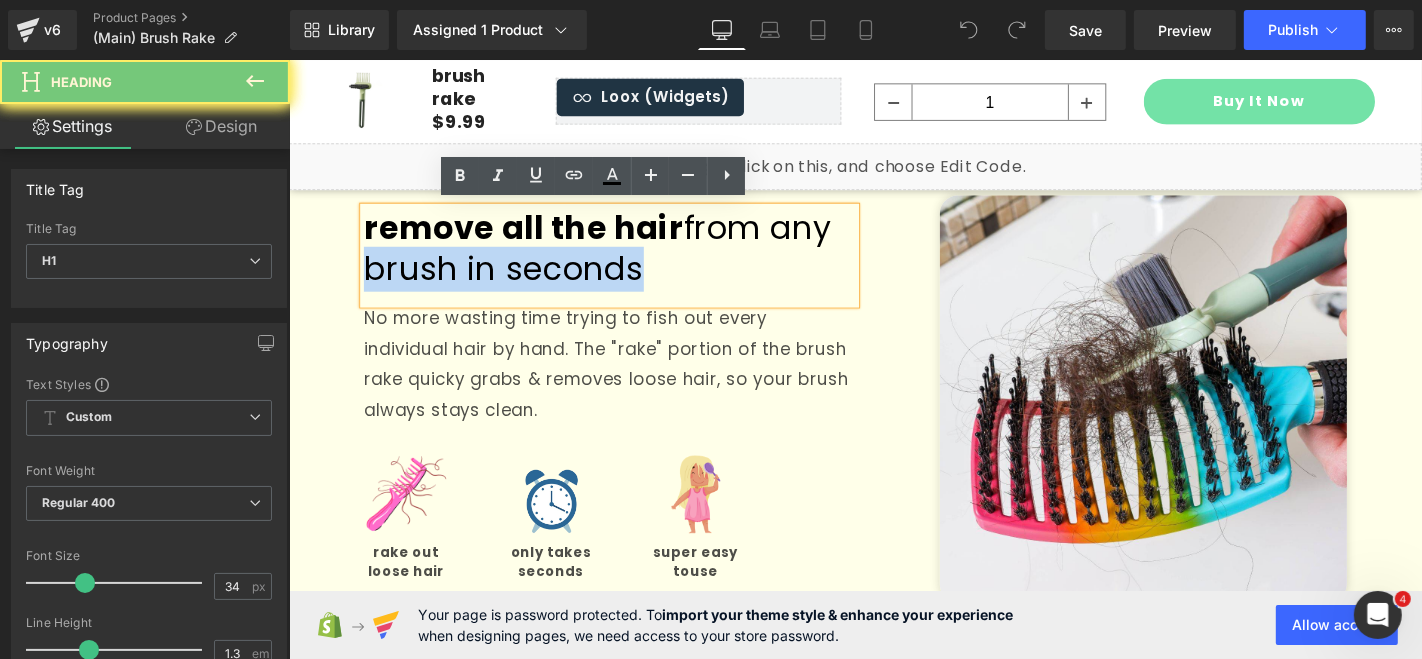 click on "brush in seconds" at bounding box center [630, 282] 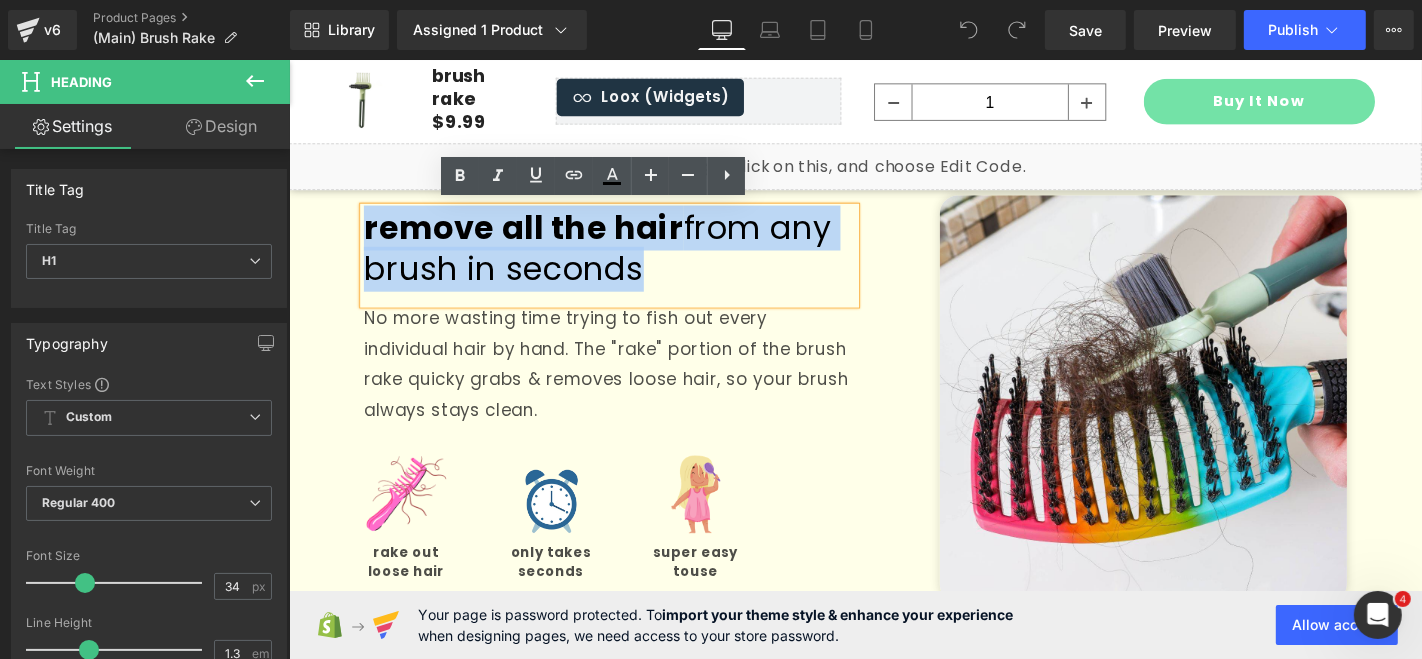 drag, startPoint x: 688, startPoint y: 283, endPoint x: 396, endPoint y: 236, distance: 295.75836 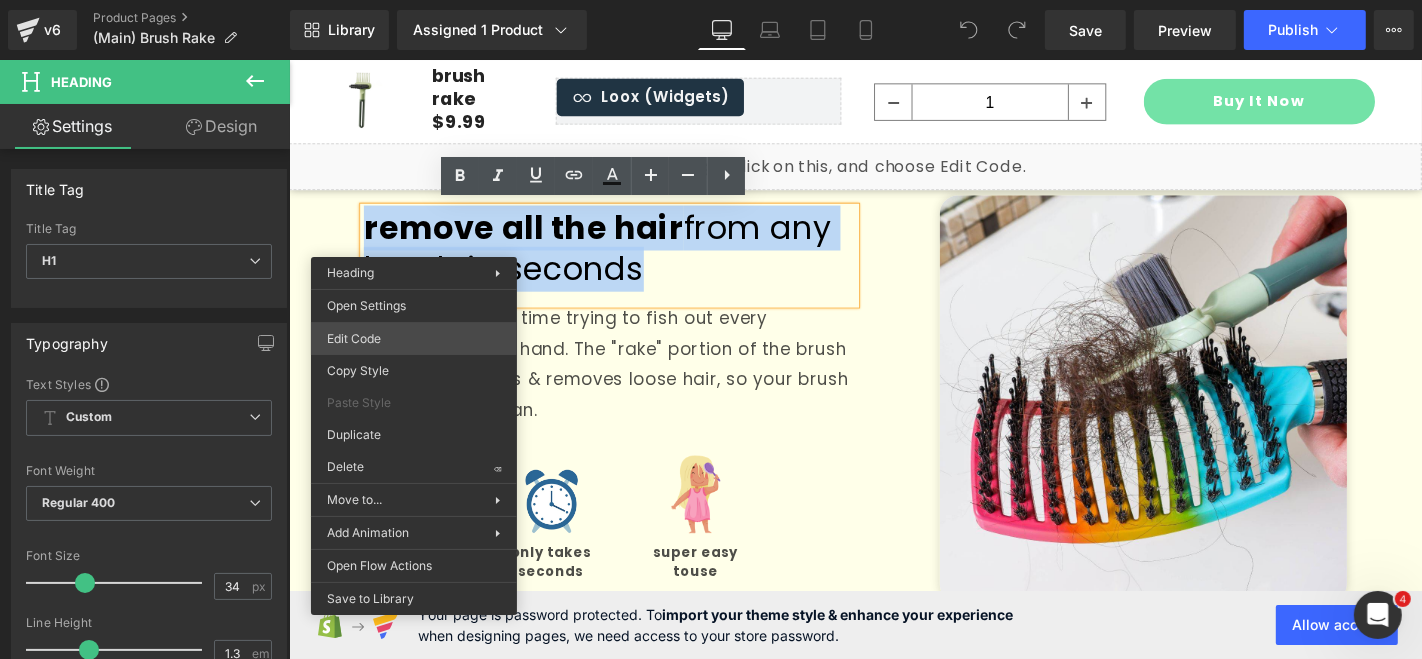 click on "You are previewing how the   will restyle your page. You can not edit Elements in Preset Preview Mode.  v6 Product Pages (Main) Brush Rake Library Assigned 1 Product  Product Preview
brush rake Manage assigned products Desktop Desktop Laptop Tablet Mobile Save Preview Publish Scheduled View Live Page View with current Template Save Template to Library Schedule Publish  Optimize  Publish Settings Shortcuts  Your page can’t be published   You've reached the maximum number of published pages on your plan  (26/999999).  You need to upgrade your plan or unpublish all your pages to get 1 publish slot.   Unpublish pages   Upgrade plan  Elements Global Style Base Row  rows, columns, layouts, div Heading  headings, titles, h1,h2,h3,h4,h5,h6 Text Block  texts, paragraphs, contents, blocks Image  images, photos, alts, uploads Icon  icons, symbols Button  button, call to action, cta Separator  separators, dividers, horizontal lines Liquid  Banner Parallax  Hero Banner  Stack Tabs  Carousel  Pricing  List" at bounding box center [711, 0] 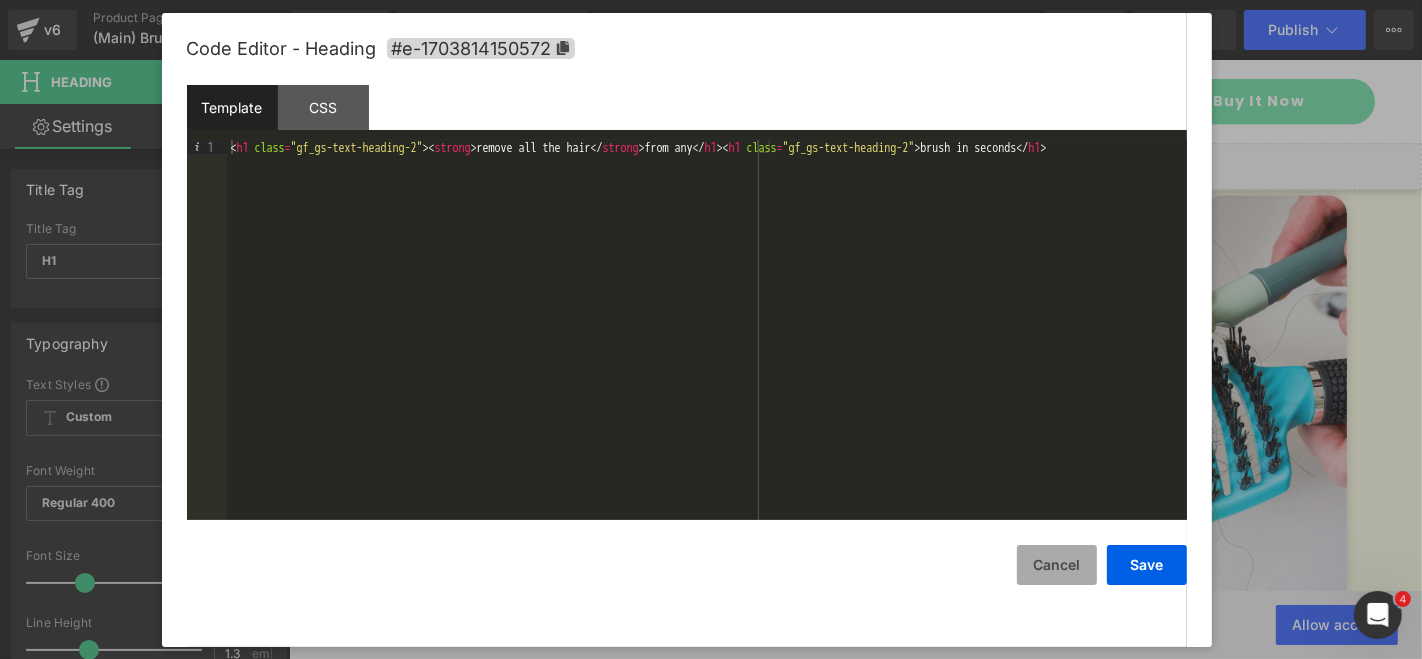 click on "Cancel" at bounding box center (1057, 565) 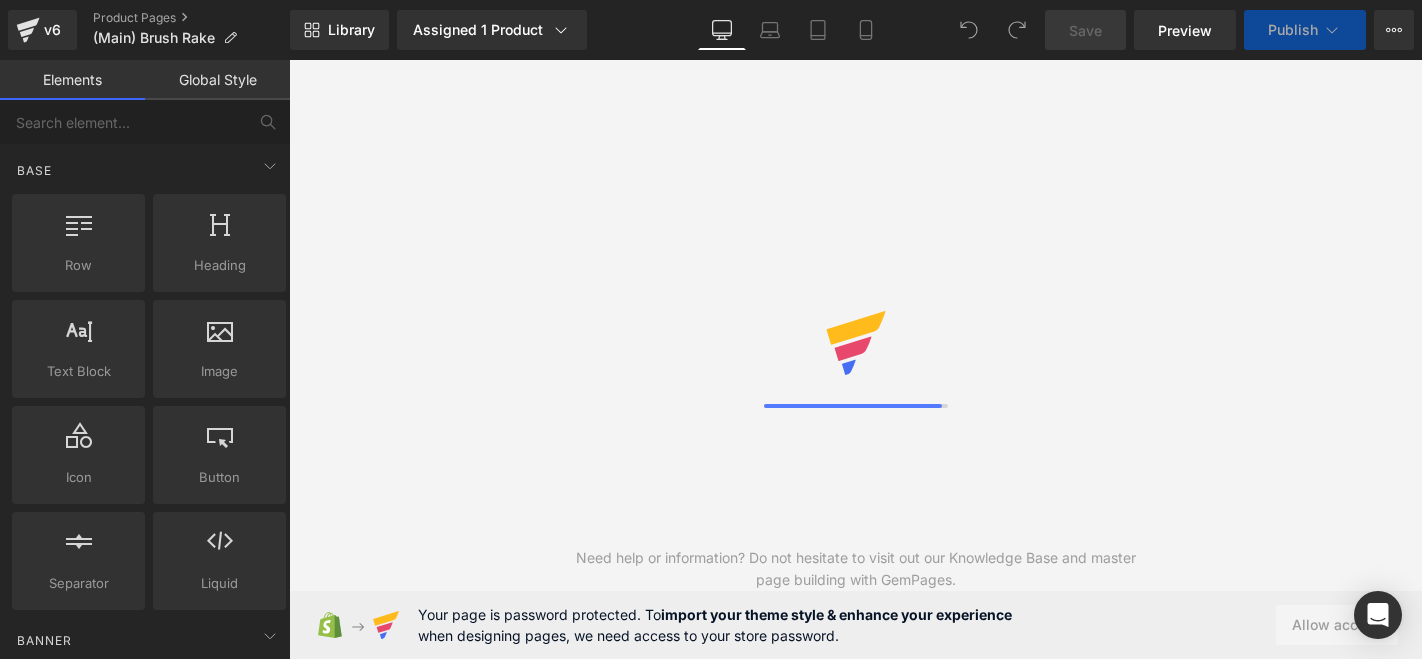 scroll, scrollTop: 0, scrollLeft: 0, axis: both 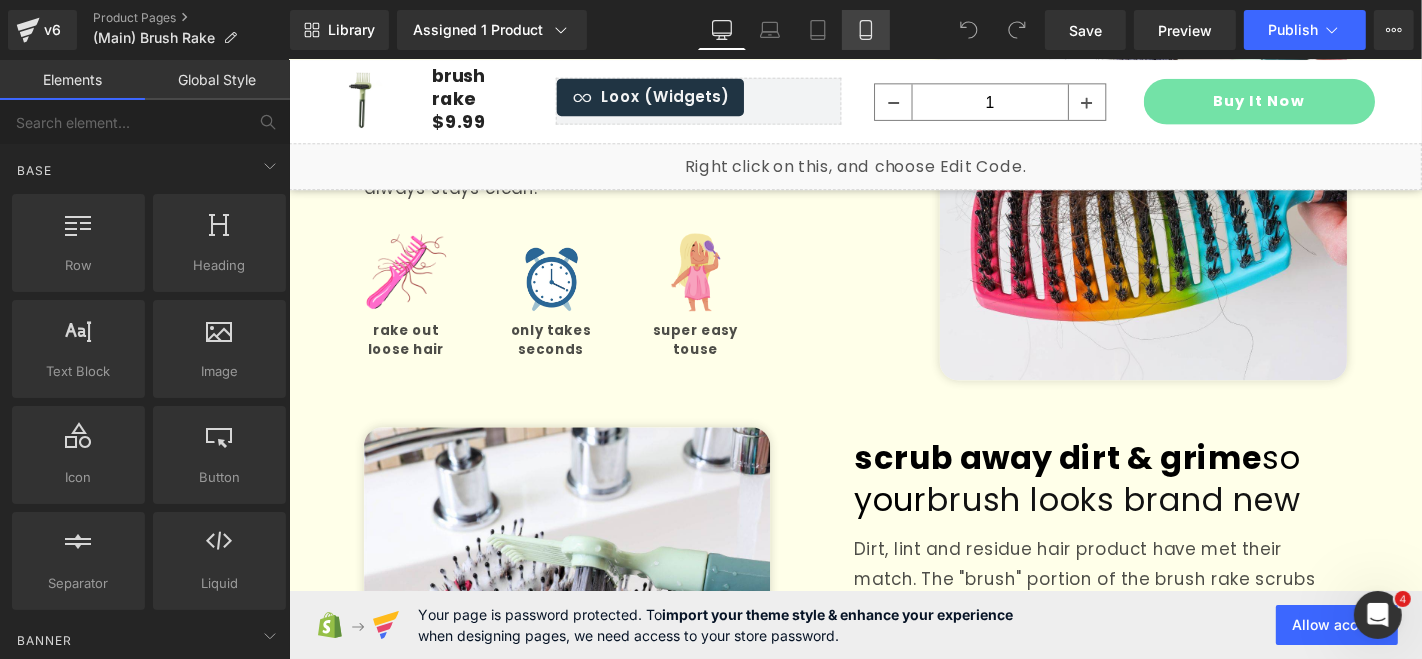 click 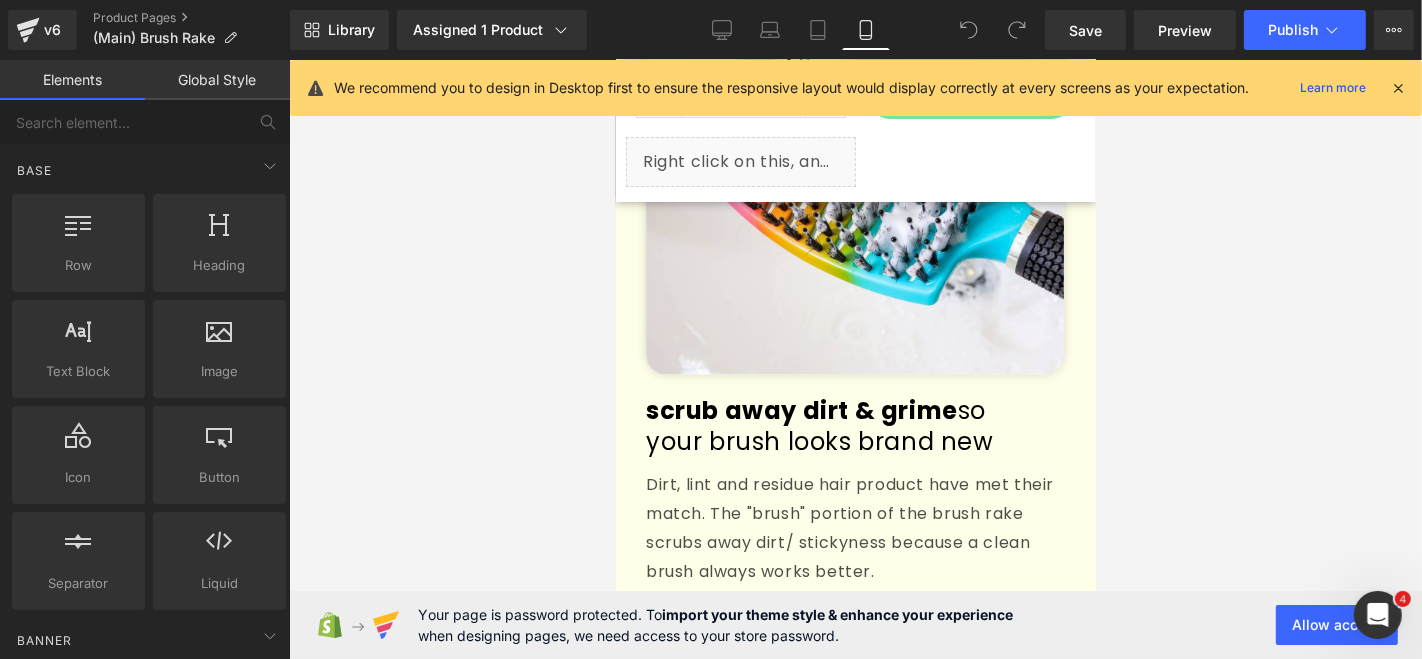 scroll, scrollTop: 2767, scrollLeft: 0, axis: vertical 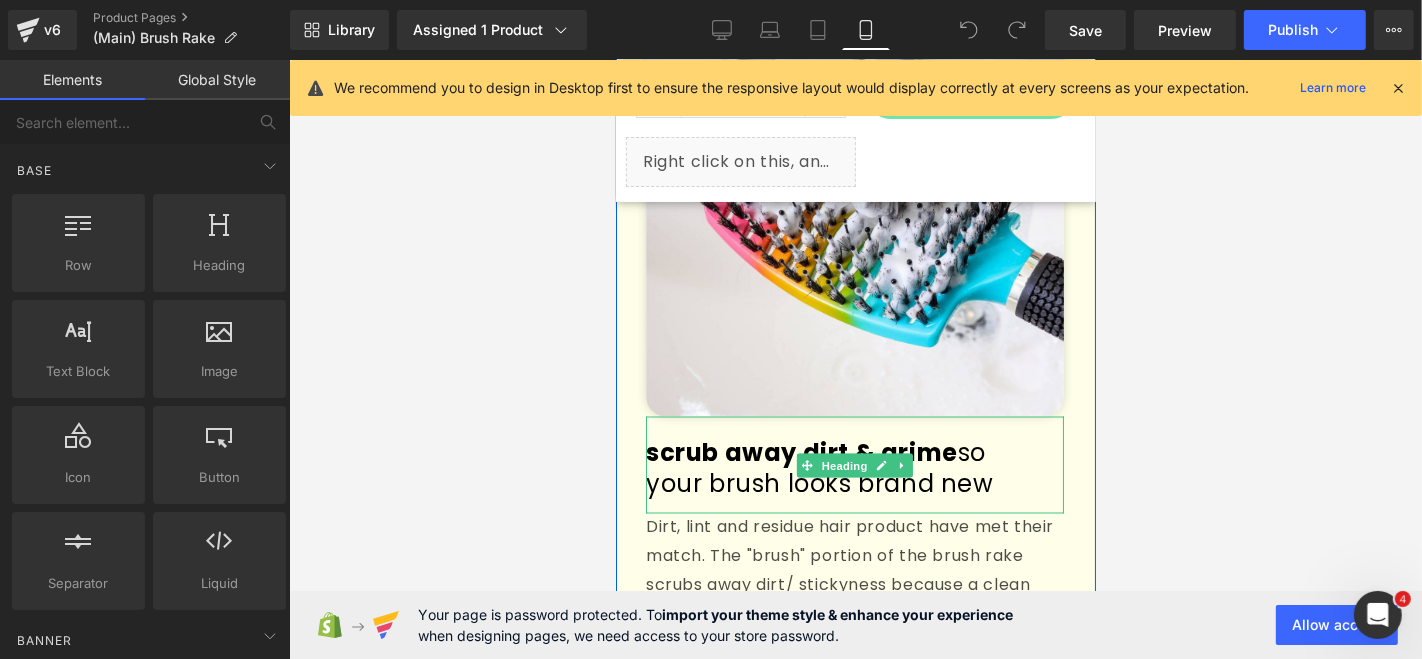 click on "your brush looks brand new" at bounding box center (819, 482) 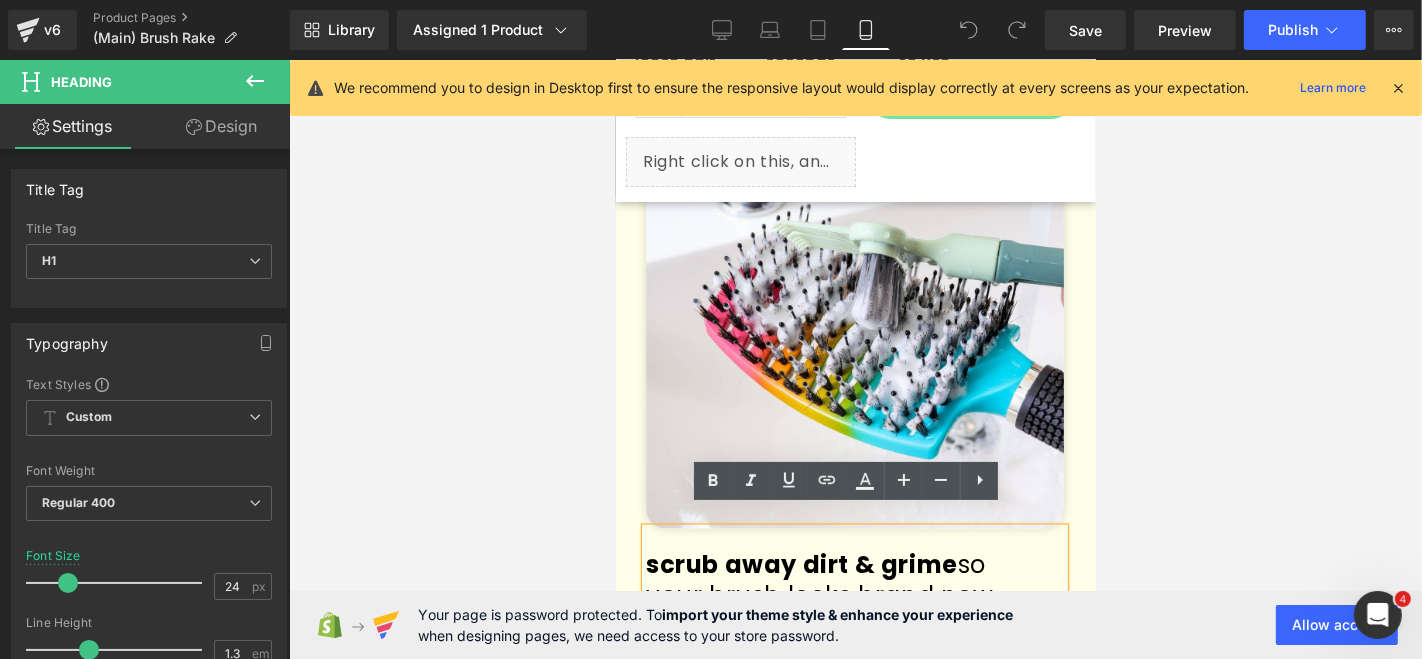 scroll, scrollTop: 2789, scrollLeft: 0, axis: vertical 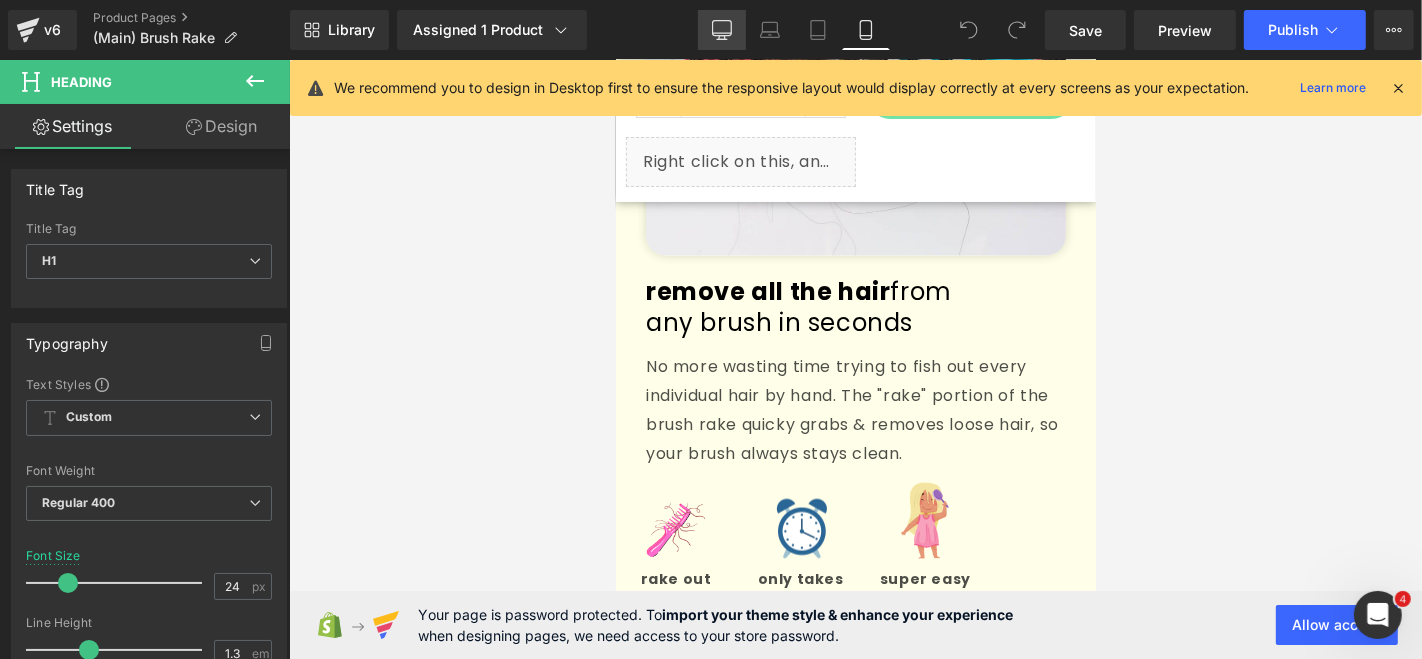click on "Desktop" at bounding box center (722, 30) 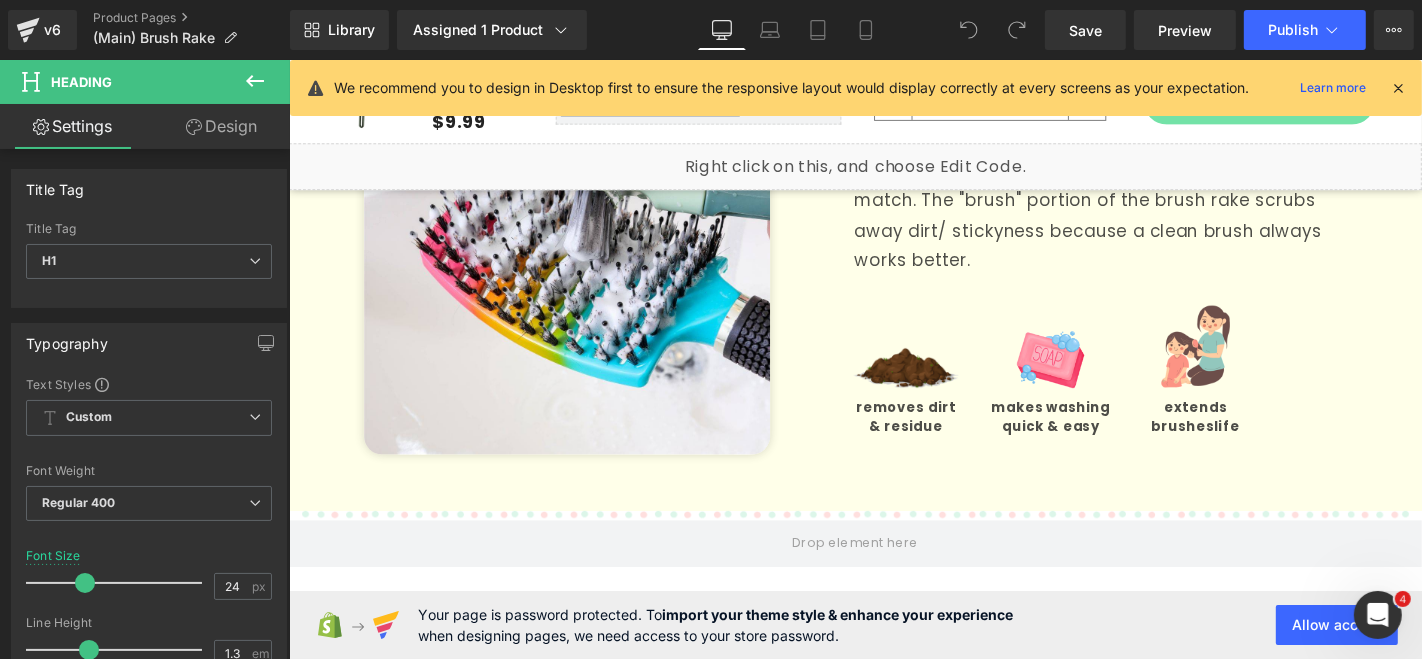scroll, scrollTop: 1782, scrollLeft: 0, axis: vertical 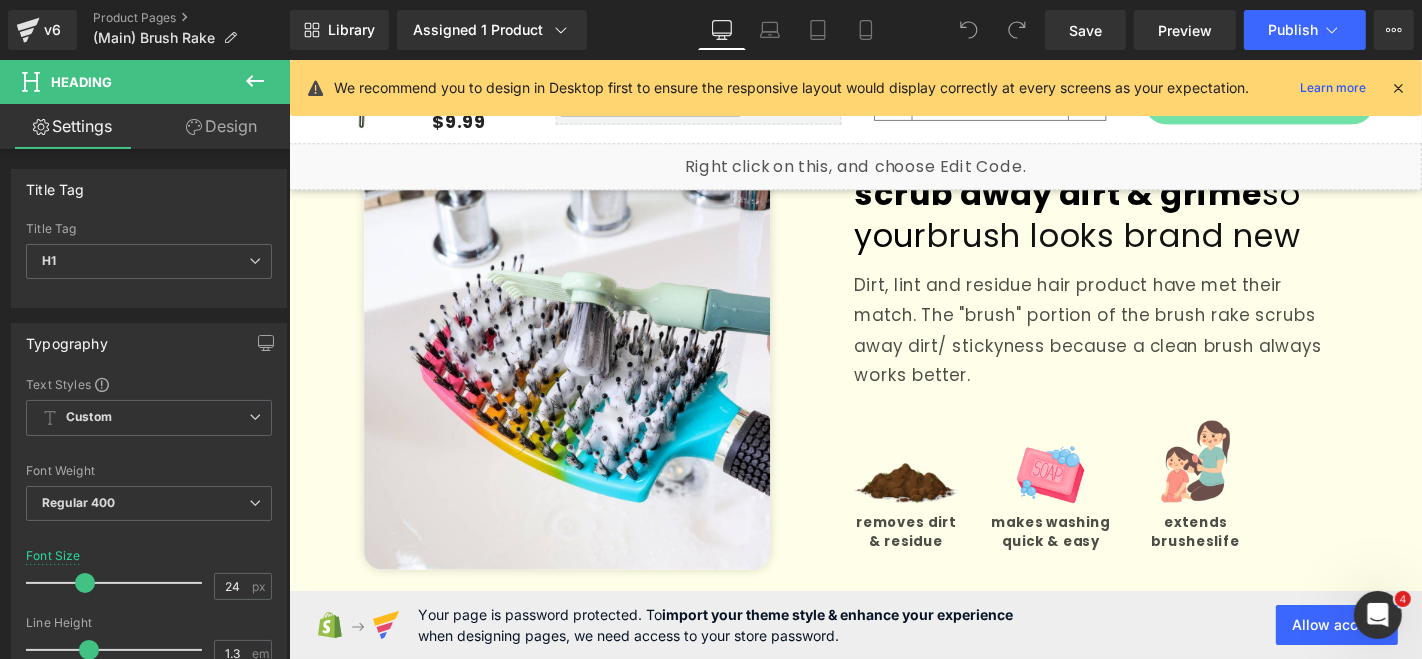 click on "Dirt, lint and residue hair product have met their match. The "brush" portion of the brush rake scrubs away dirt/ stickyness because a clean brush always works better." at bounding box center [1154, 348] 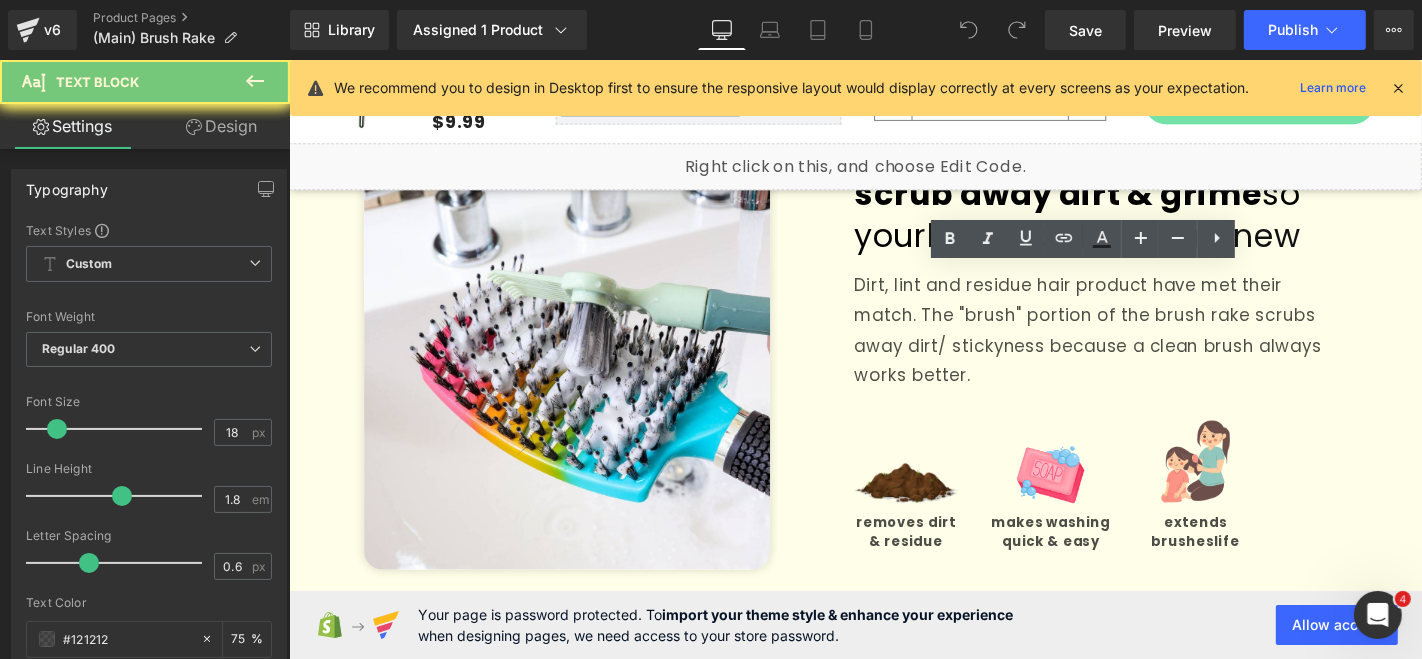 click on "Dirt, lint and residue hair product have met their match. The "brush" portion of the brush rake scrubs away dirt/ stickyness because a clean brush always works better." at bounding box center (1154, 348) 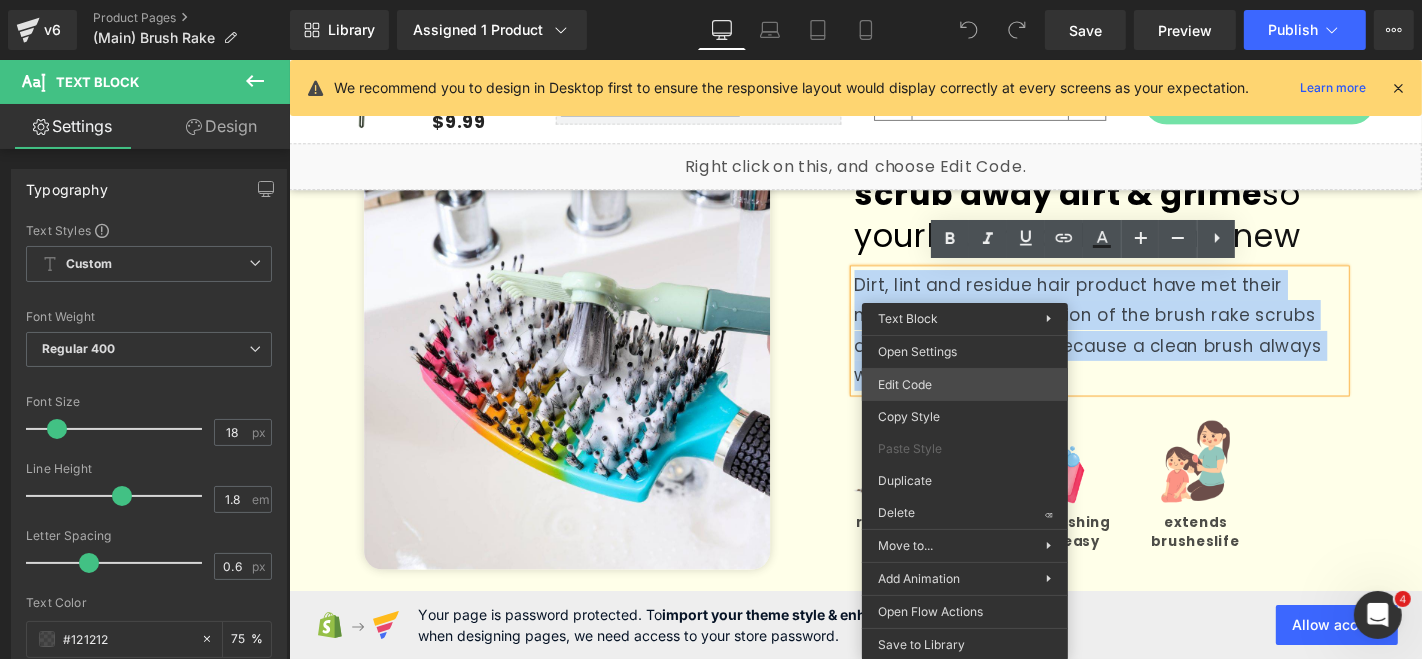 click on "You are previewing how the   will restyle your page. You can not edit Elements in Preset Preview Mode.  v6 Product Pages (Main) Brush Rake Library Assigned 1 Product  Product Preview
brush rake Manage assigned products Desktop Desktop Laptop Tablet Mobile Save Preview Publish Scheduled View Live Page View with current Template Save Template to Library Schedule Publish  Optimize  Publish Settings Shortcuts We recommend you to design in Desktop first to ensure the responsive layout would display correctly at every screens as your expectation. Learn more  Your page can’t be published   You've reached the maximum number of published pages on your plan  (26/999999).  You need to upgrade your plan or unpublish all your pages to get 1 publish slot.   Unpublish pages   Upgrade plan  Elements Global Style Base Row  rows, columns, layouts, div Heading  headings, titles, h1,h2,h3,h4,h5,h6 Text Block  texts, paragraphs, contents, blocks Image  images, photos, alts, uploads Icon  icons, symbols Button  Stack" at bounding box center (711, 0) 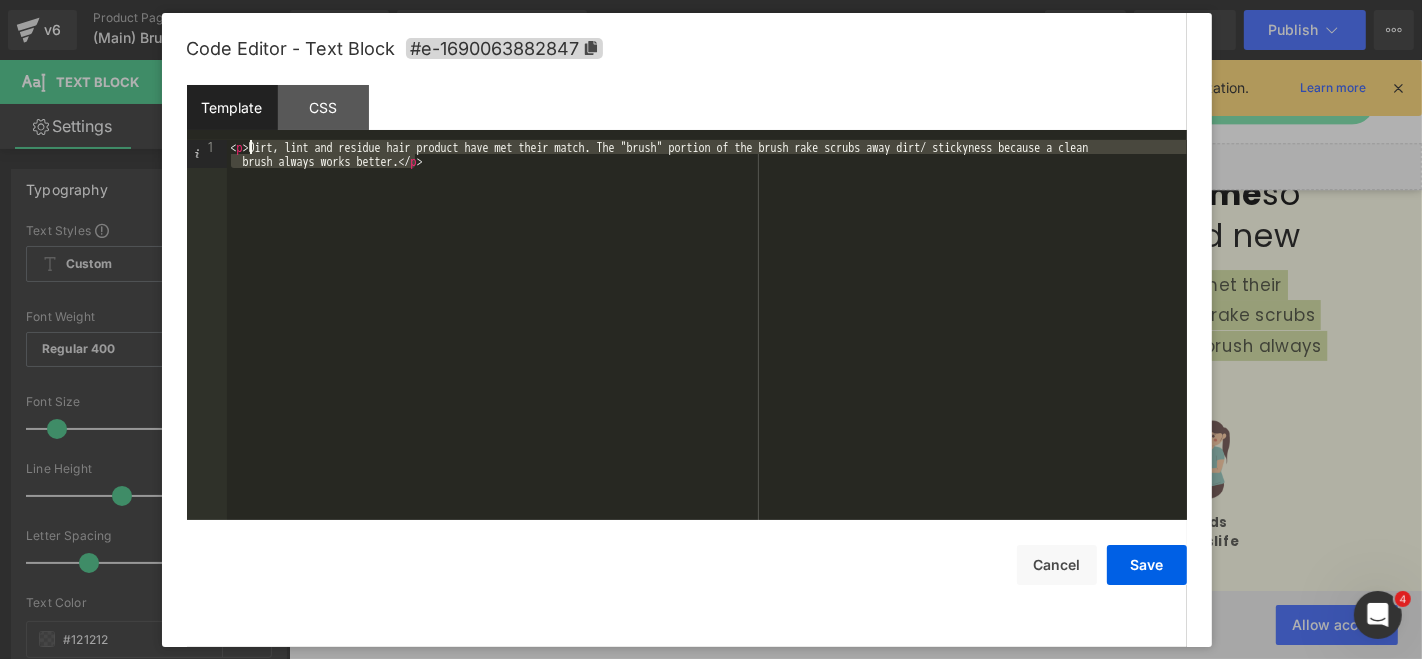 drag, startPoint x: 415, startPoint y: 162, endPoint x: 248, endPoint y: 146, distance: 167.76471 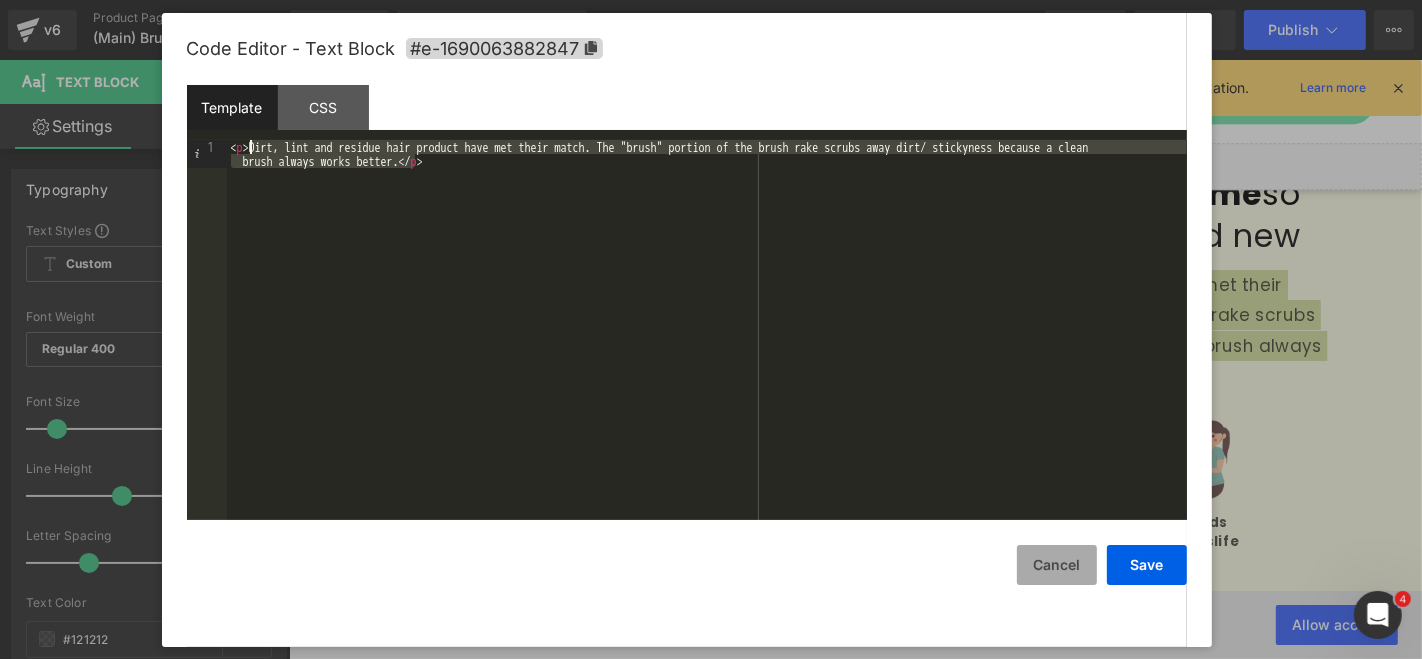 click on "Cancel" at bounding box center (1057, 565) 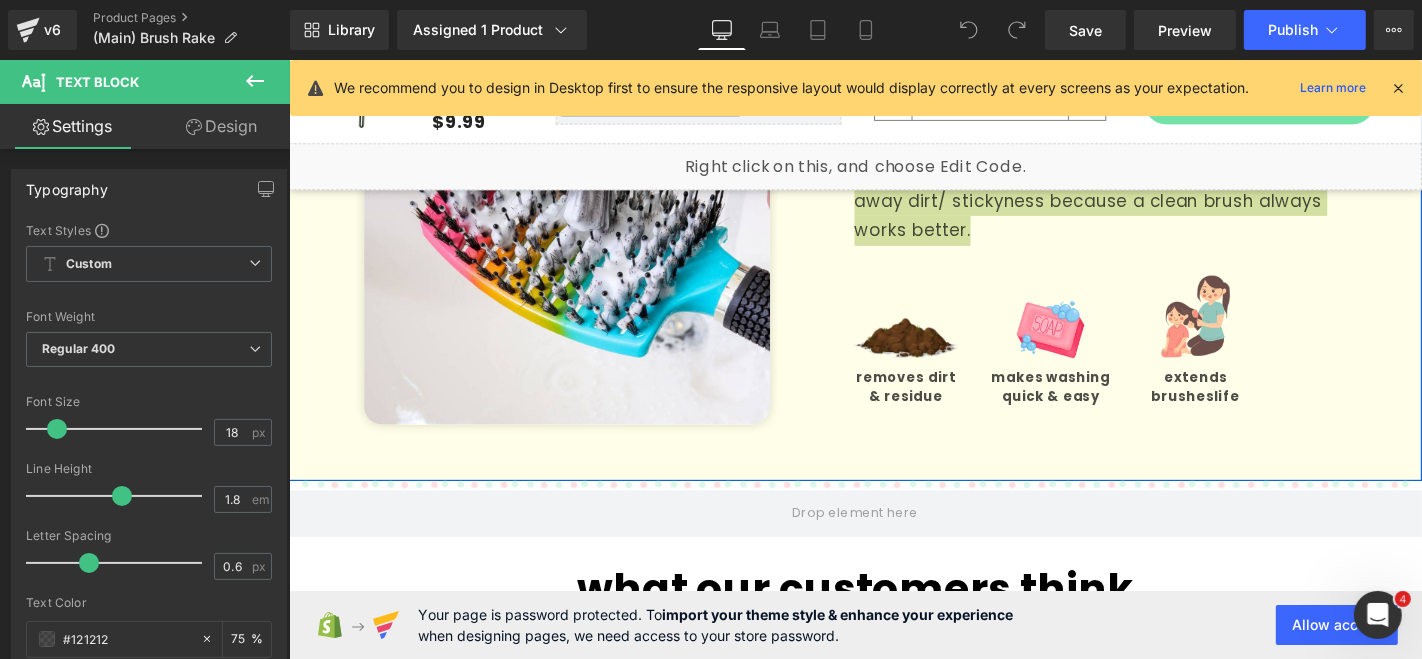 scroll, scrollTop: 1937, scrollLeft: 0, axis: vertical 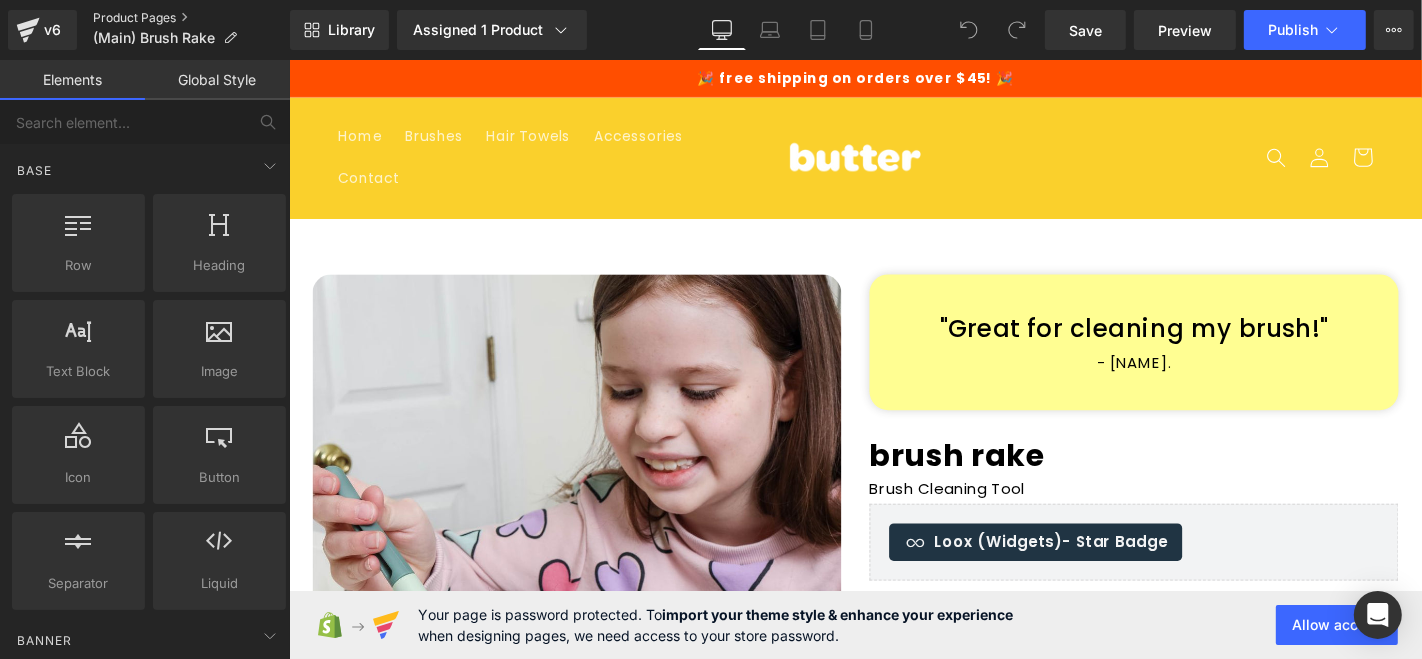 click on "Product Pages" at bounding box center (191, 18) 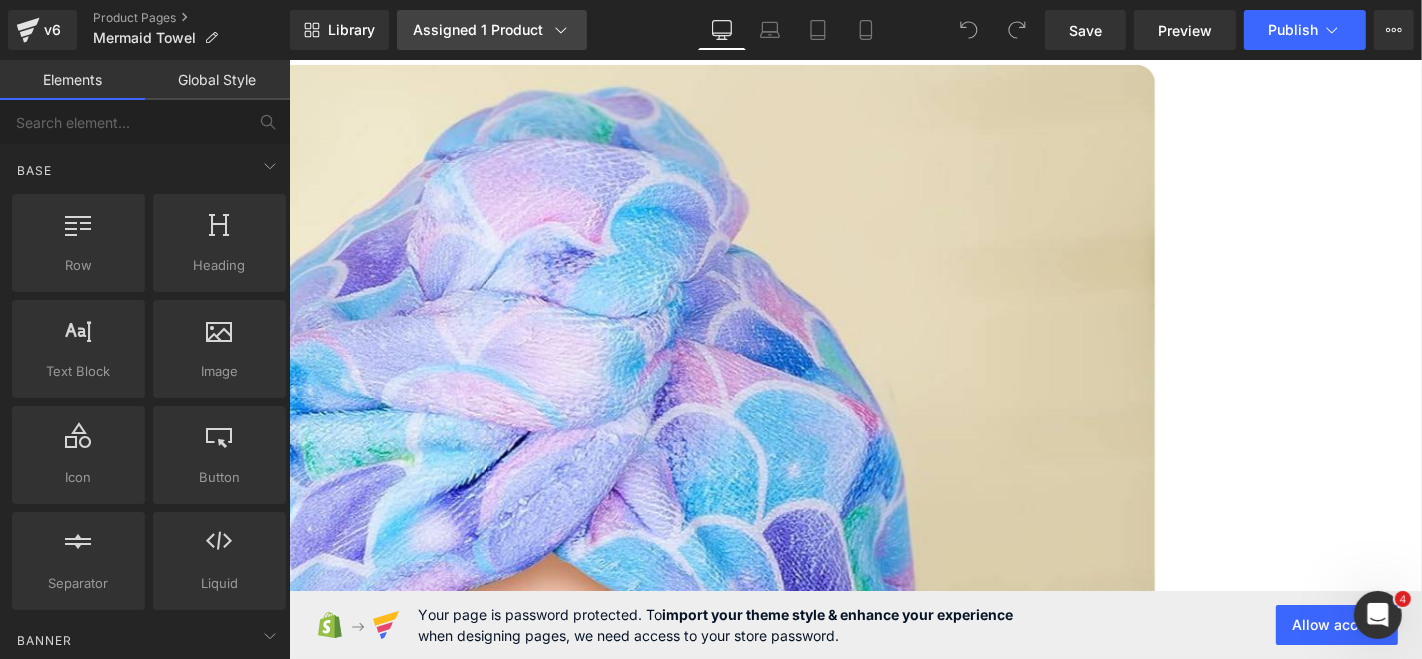 scroll, scrollTop: 626, scrollLeft: 0, axis: vertical 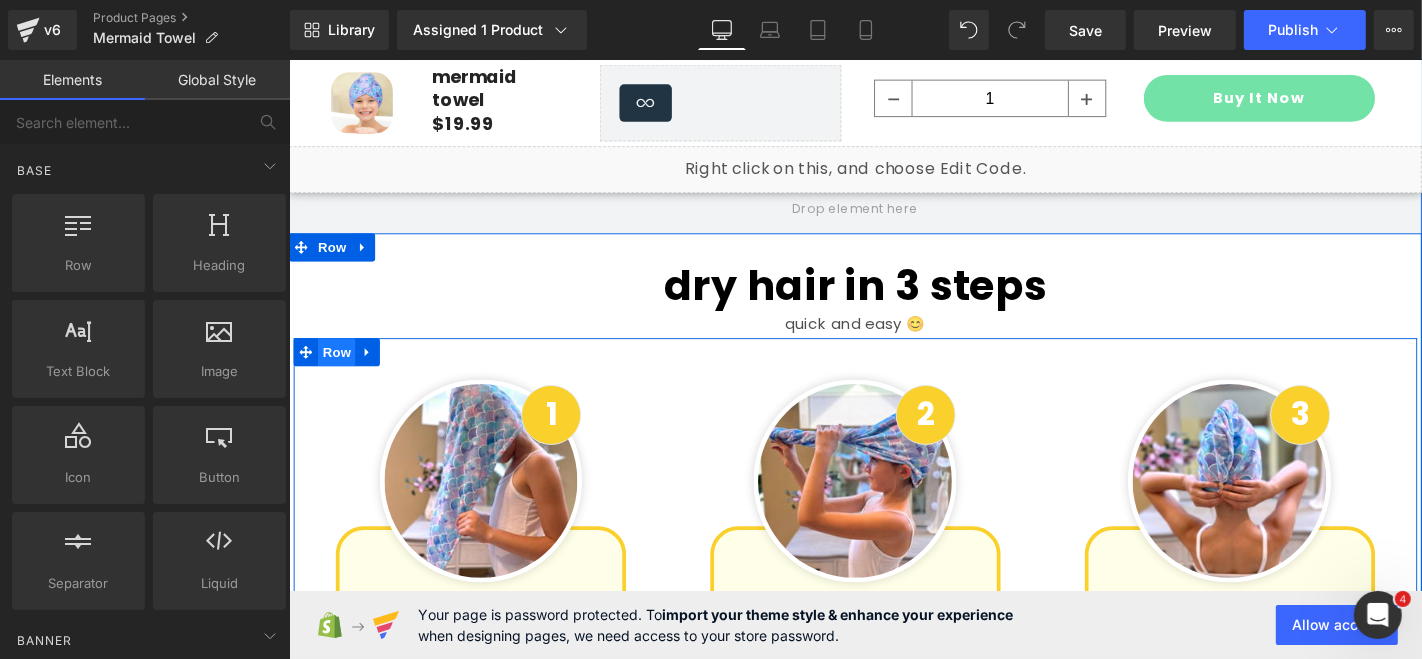 click on "Row" at bounding box center [339, 371] 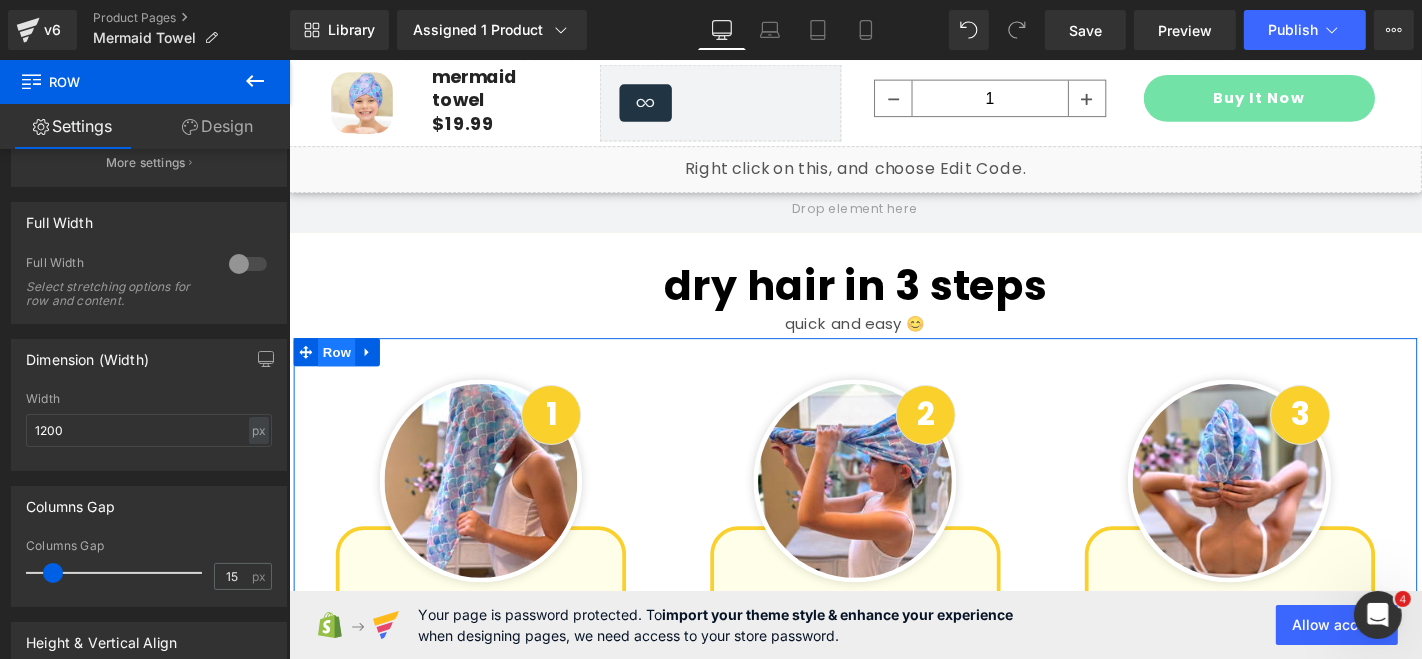 scroll, scrollTop: 592, scrollLeft: 0, axis: vertical 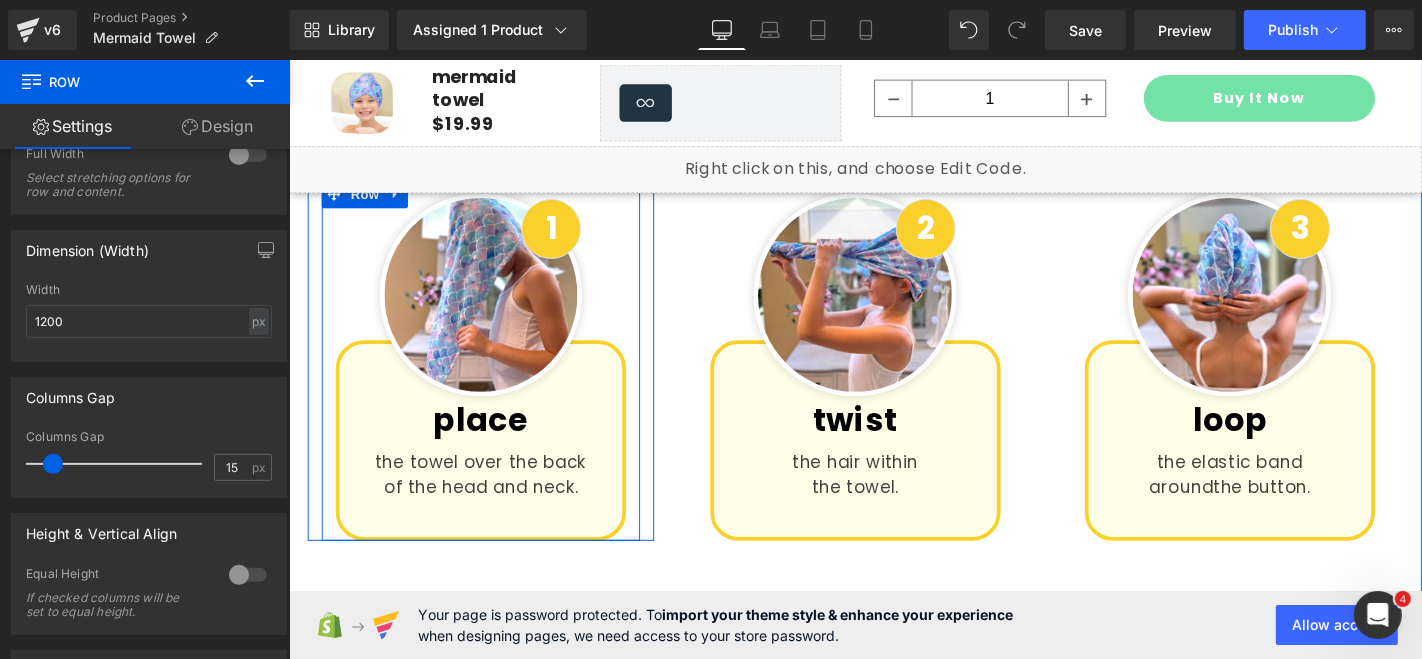 click at bounding box center [493, 310] 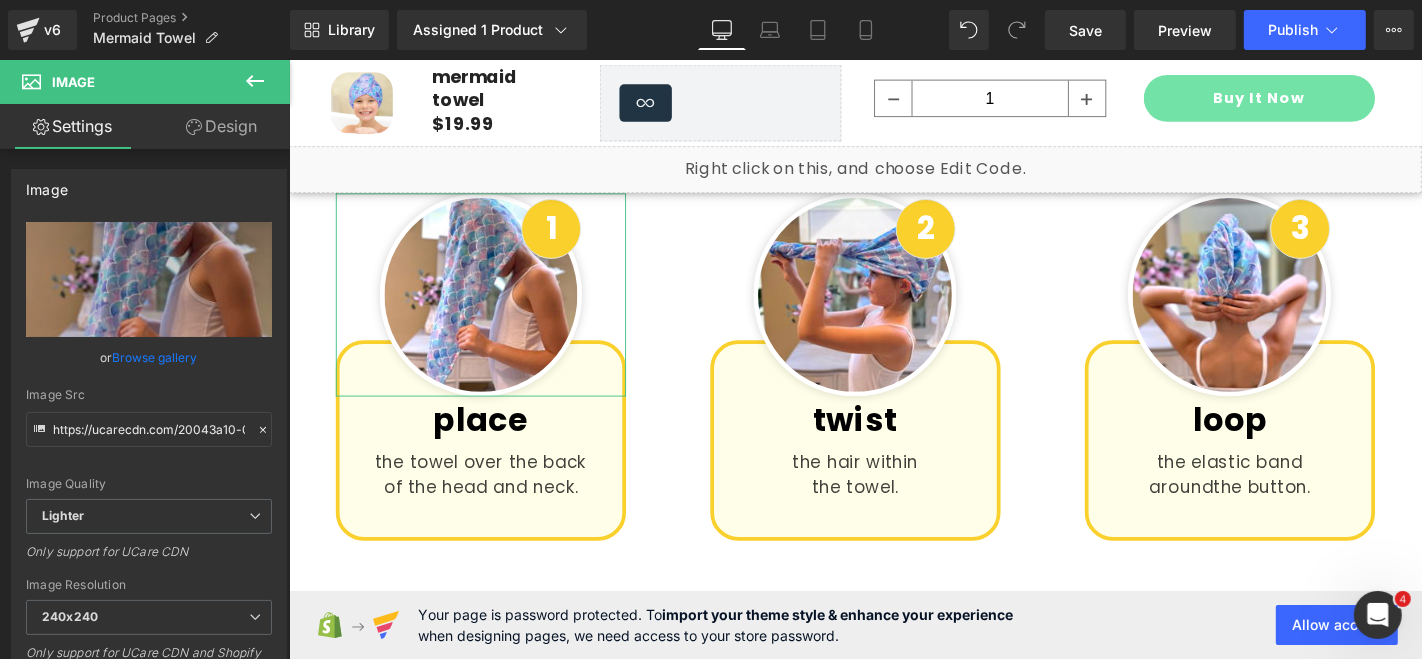 click on "Design" at bounding box center (221, 126) 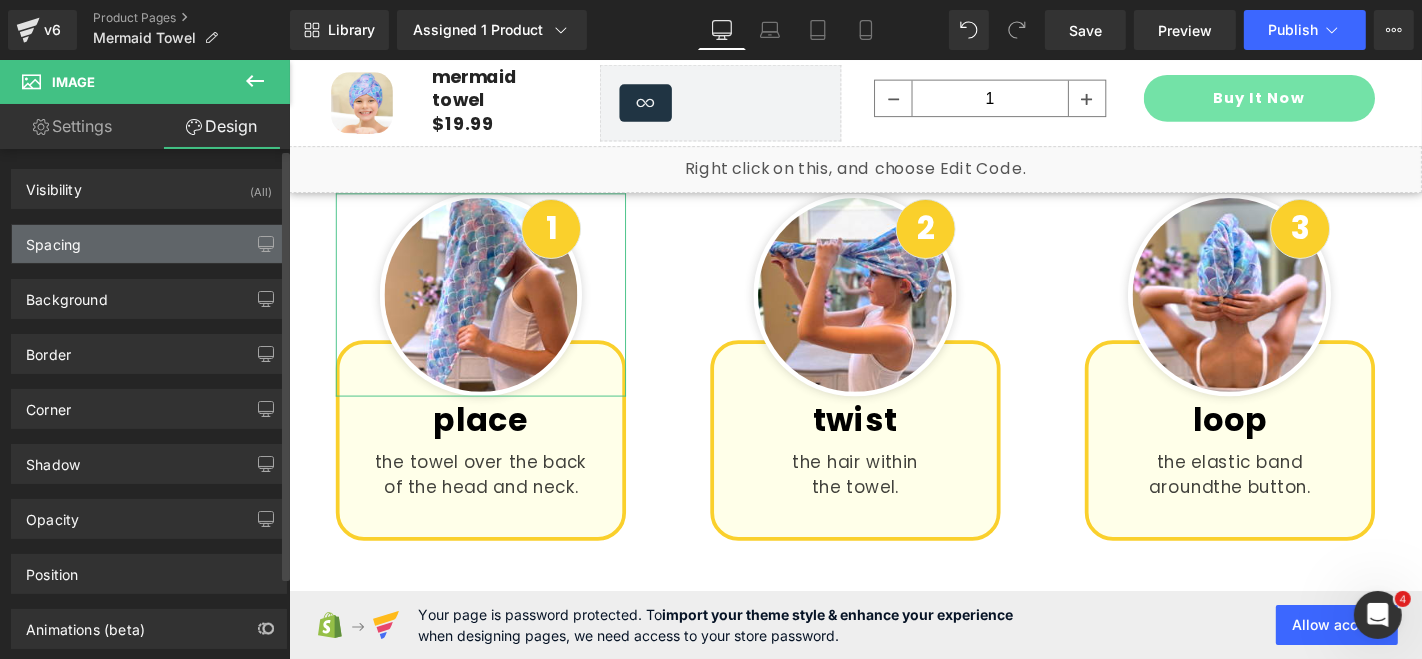 click on "Spacing" at bounding box center [53, 239] 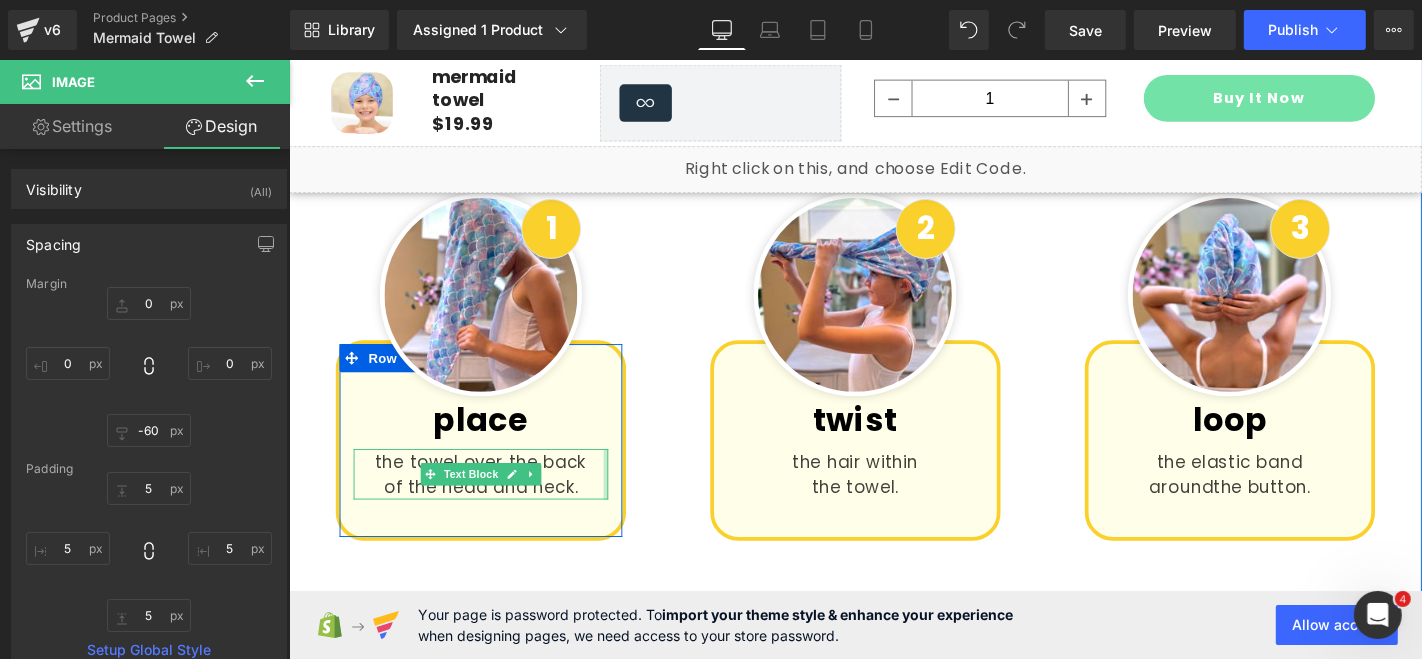 drag, startPoint x: 615, startPoint y: 485, endPoint x: 663, endPoint y: 428, distance: 74.518456 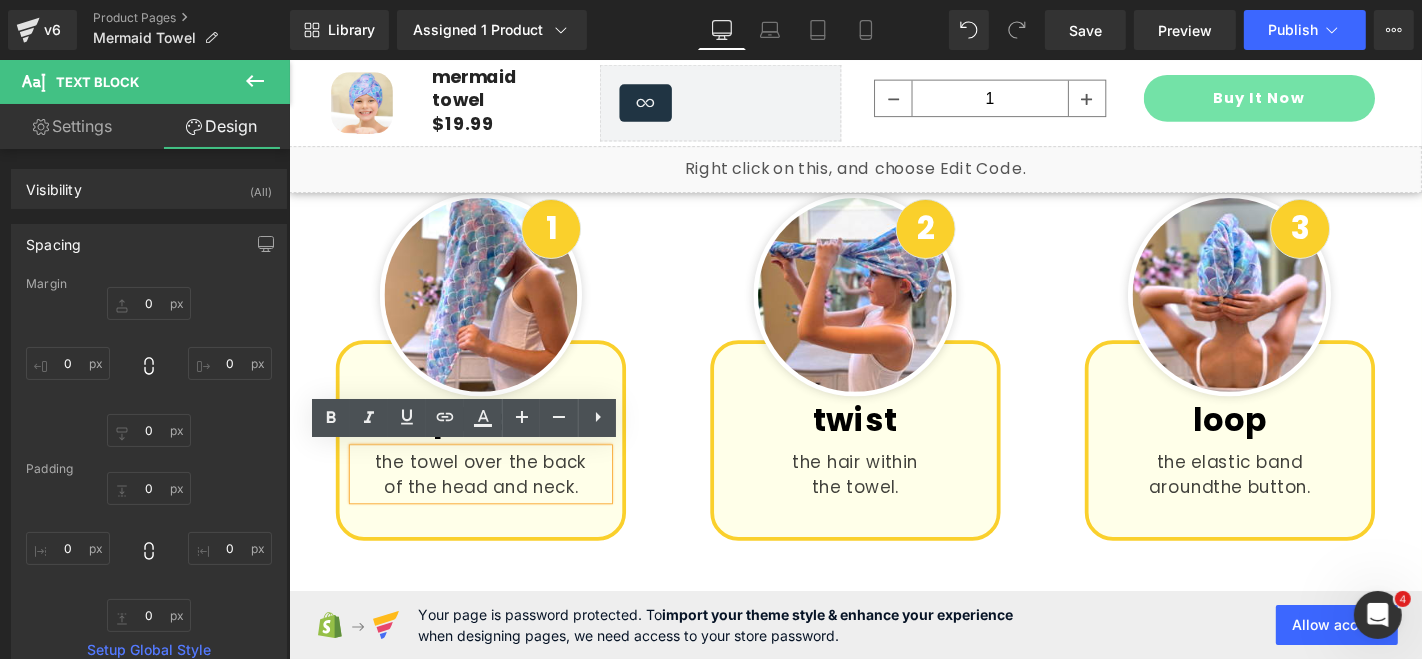 click on "1 Text Block         Image         place Heading         the towel over the back  of the   head and neck. Text Block         Row" at bounding box center [493, 390] 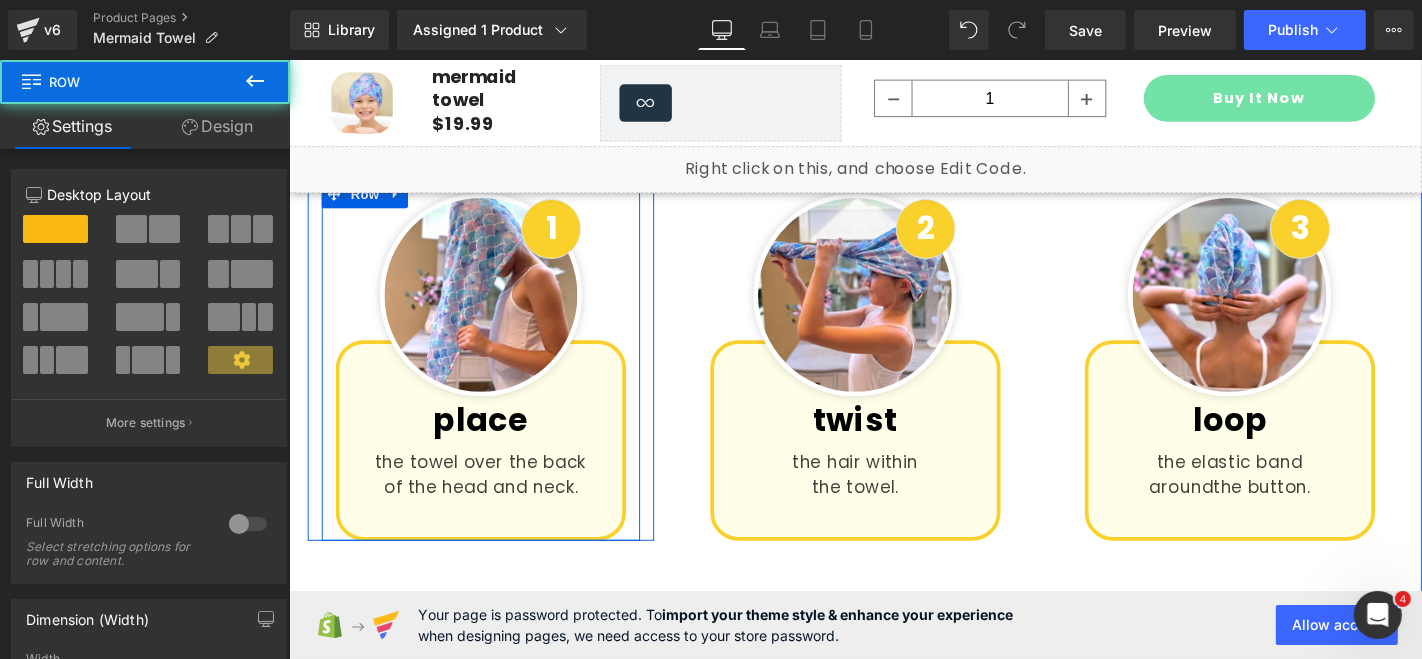 click on "1 Text Block         Image         place Heading         the towel over the back  of the   head and neck. Text Block         Row" at bounding box center (493, 390) 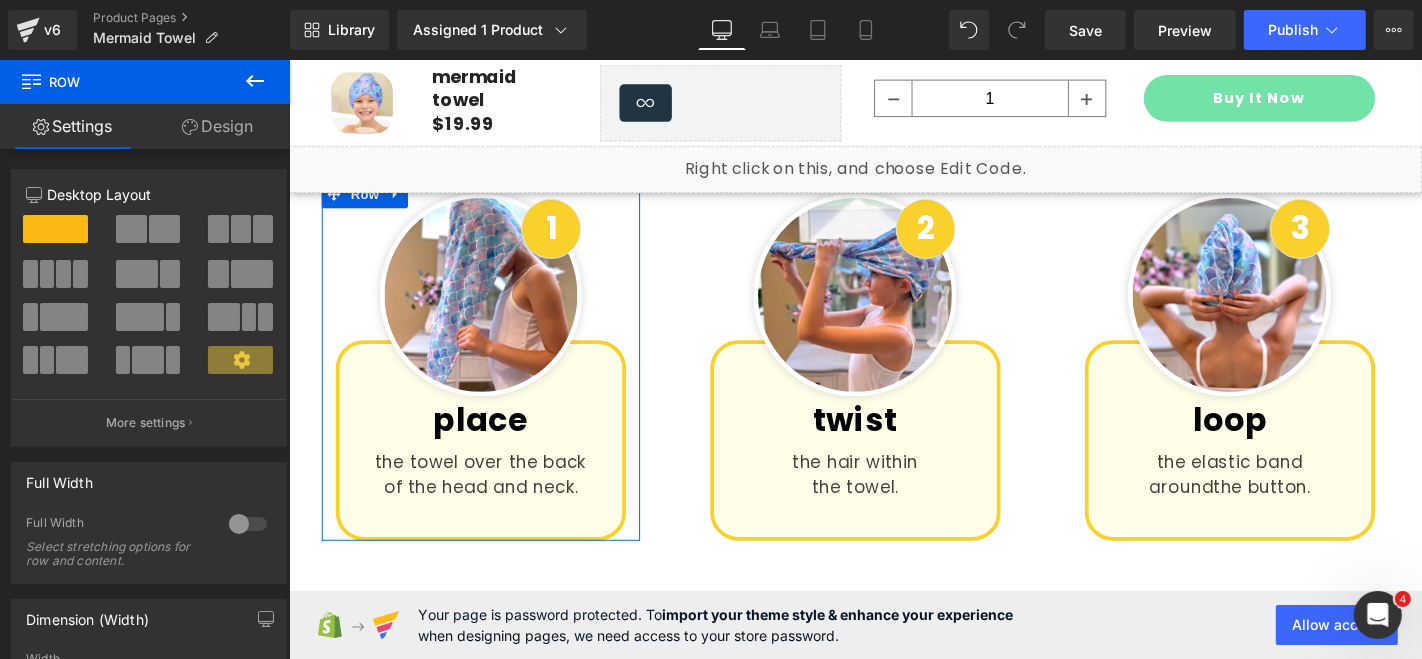 click on "Design" at bounding box center [217, 126] 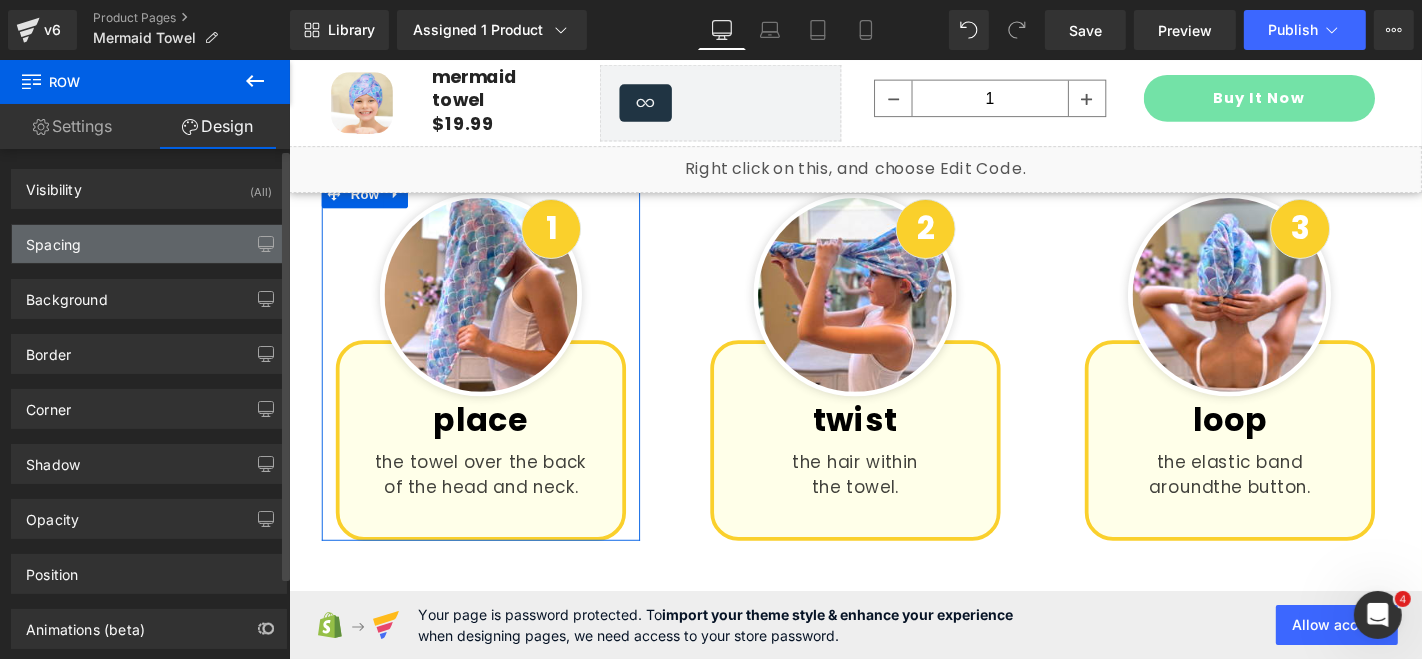 click on "Spacing" at bounding box center [53, 239] 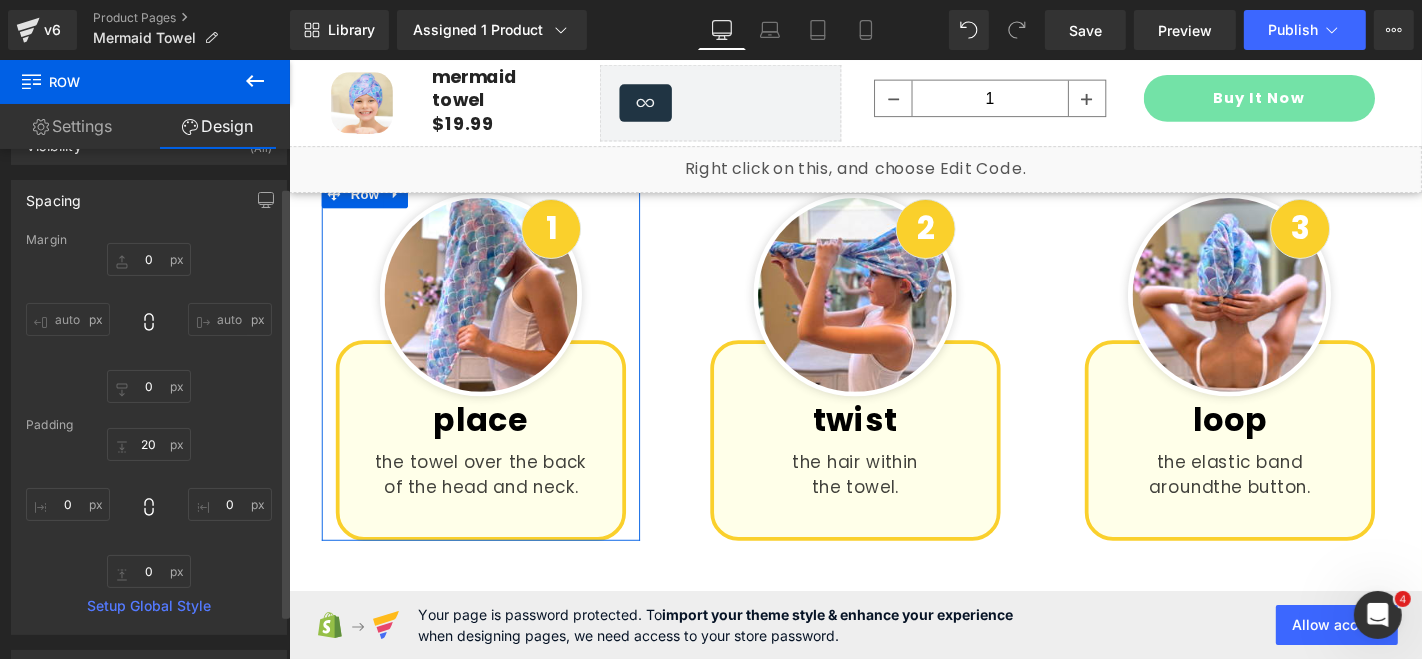 scroll, scrollTop: 45, scrollLeft: 0, axis: vertical 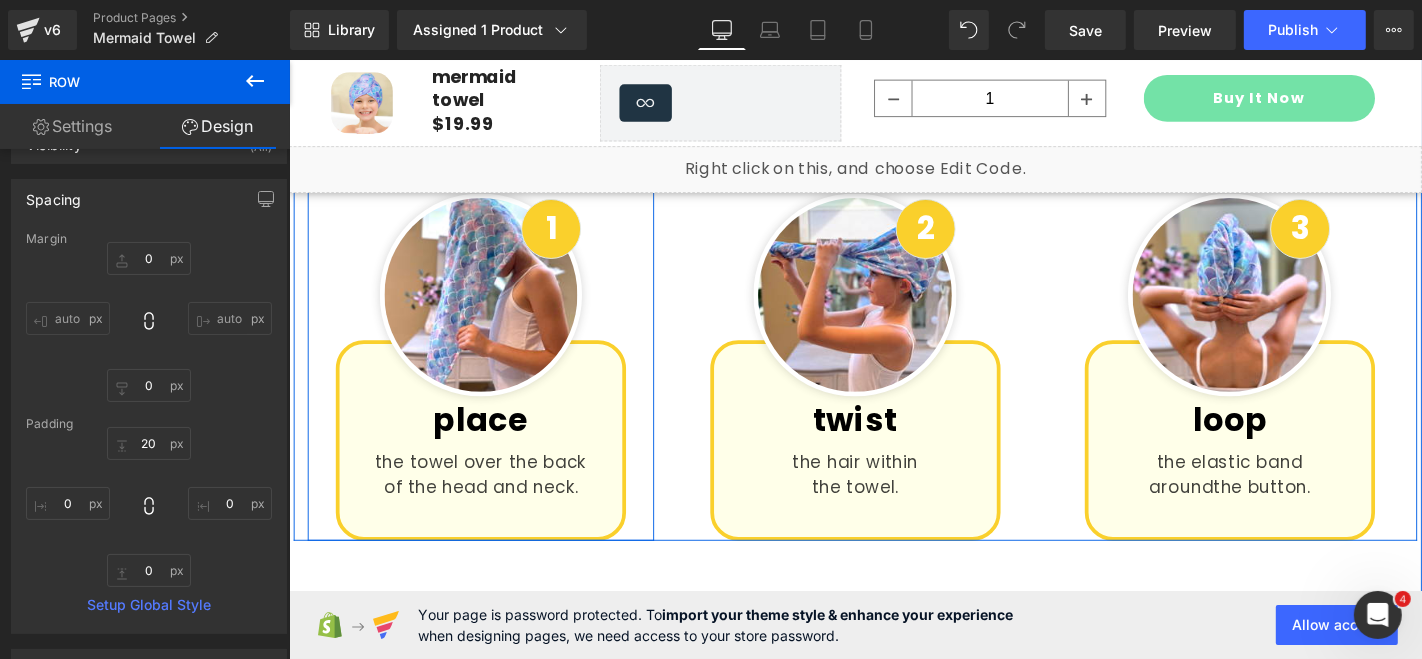 click on "1 Text Block         Image         place Heading         the towel over the back  of the   head and neck. Text Block         Row         Row" at bounding box center (493, 380) 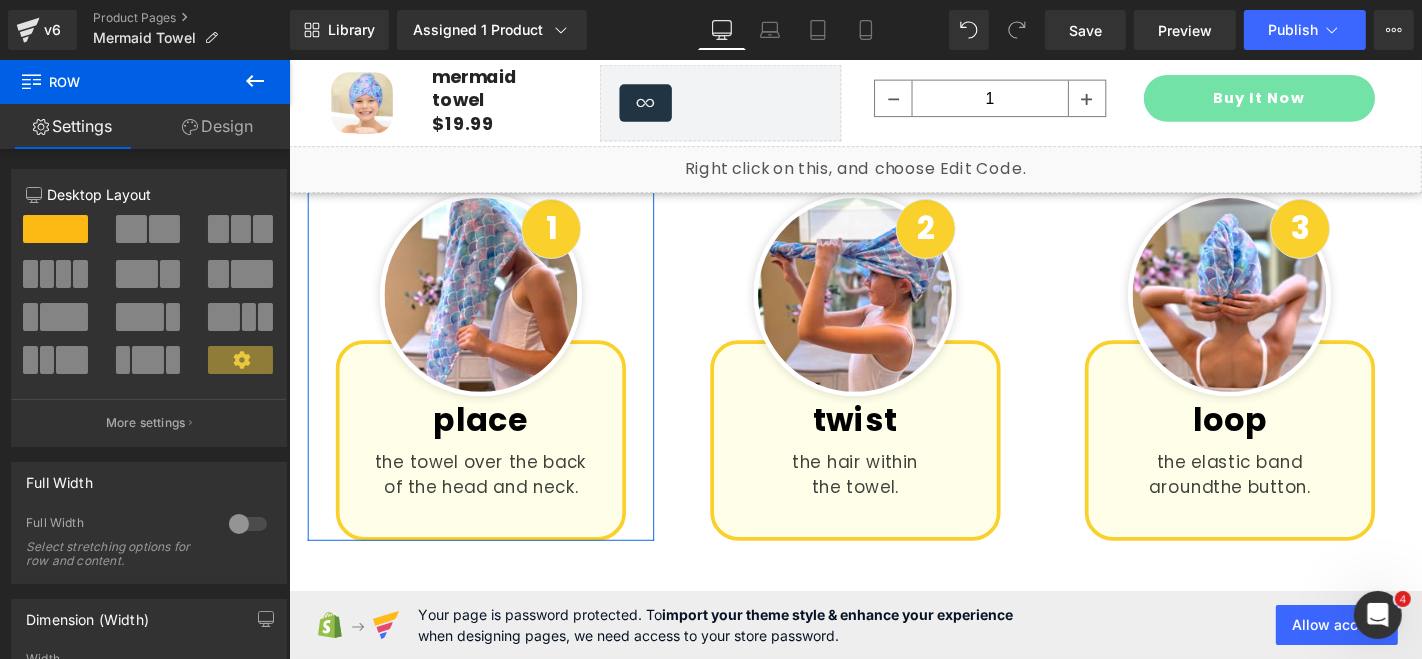 click on "Design" at bounding box center (217, 126) 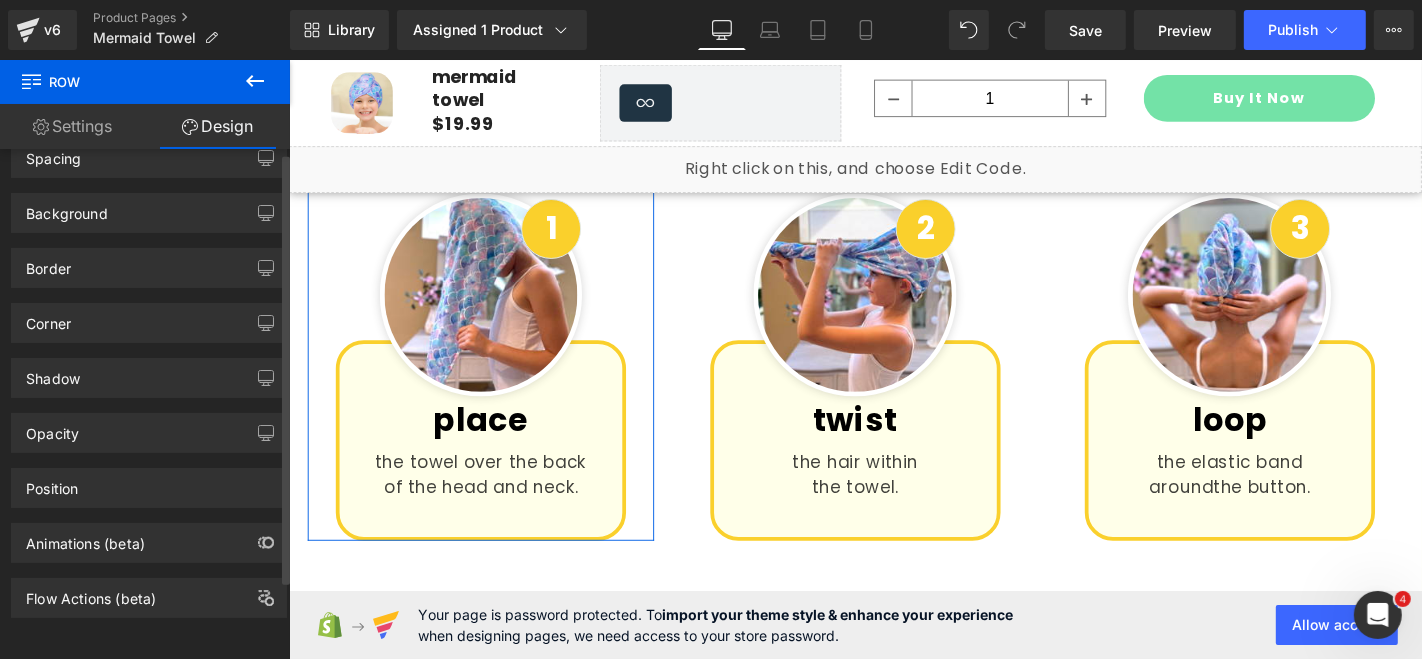 scroll, scrollTop: 0, scrollLeft: 0, axis: both 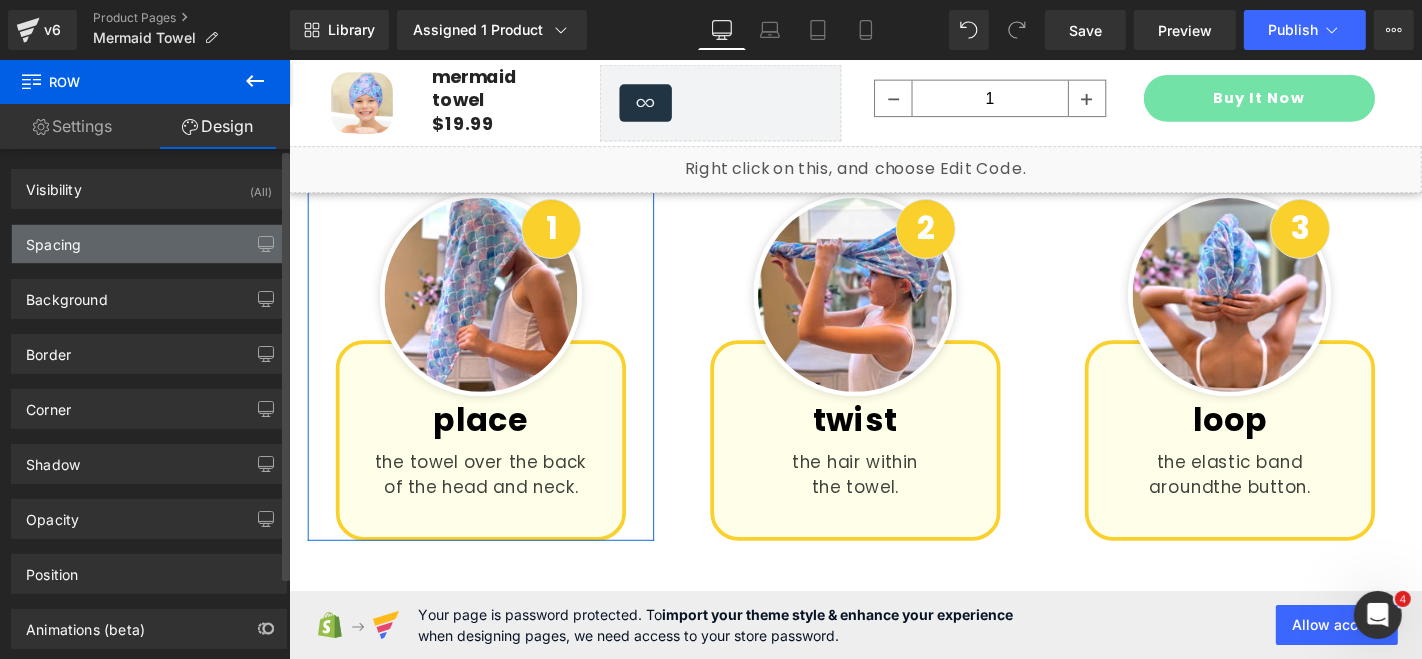 click on "Spacing" at bounding box center (53, 239) 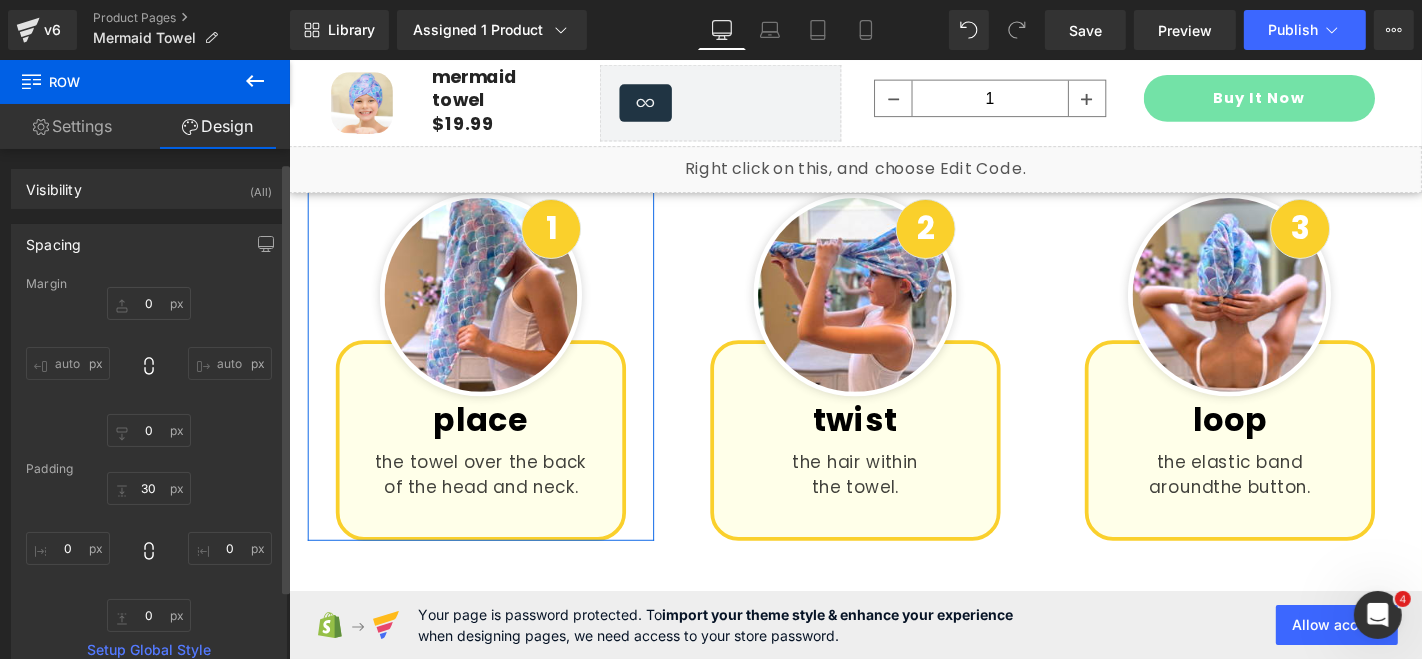 scroll, scrollTop: 64, scrollLeft: 0, axis: vertical 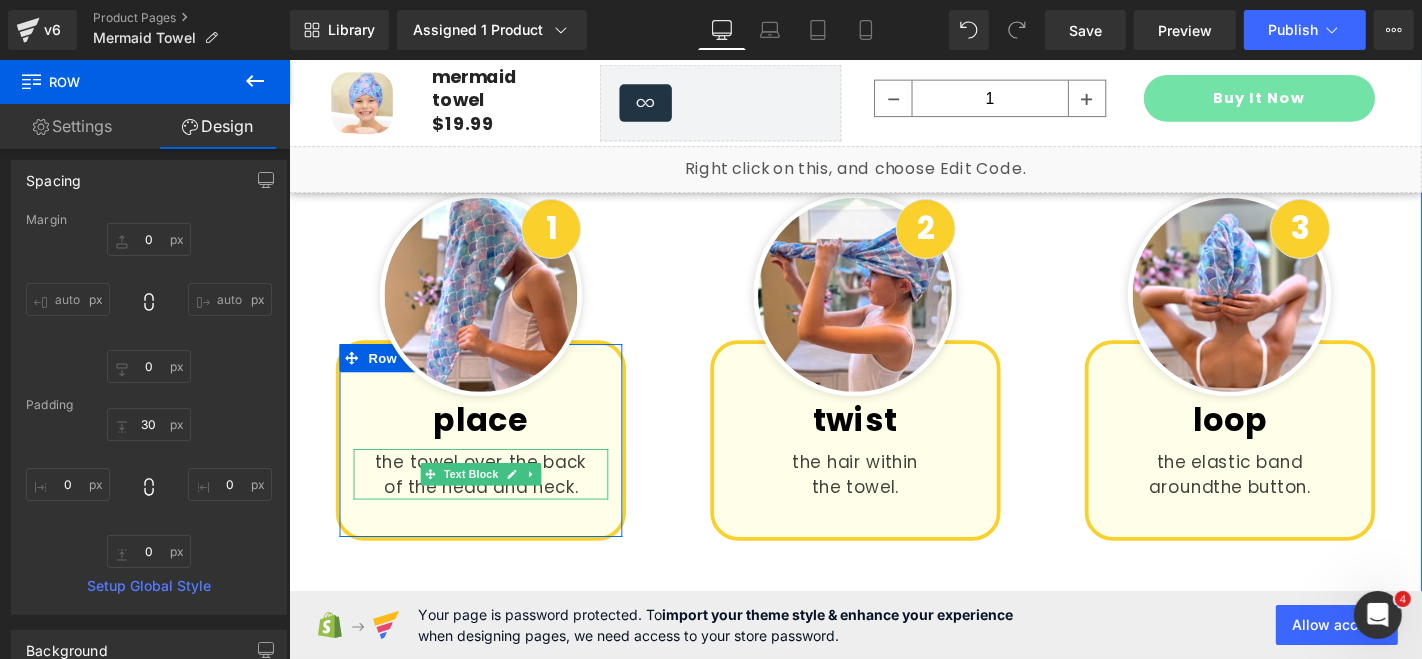 click on "the towel over the back" at bounding box center (493, 488) 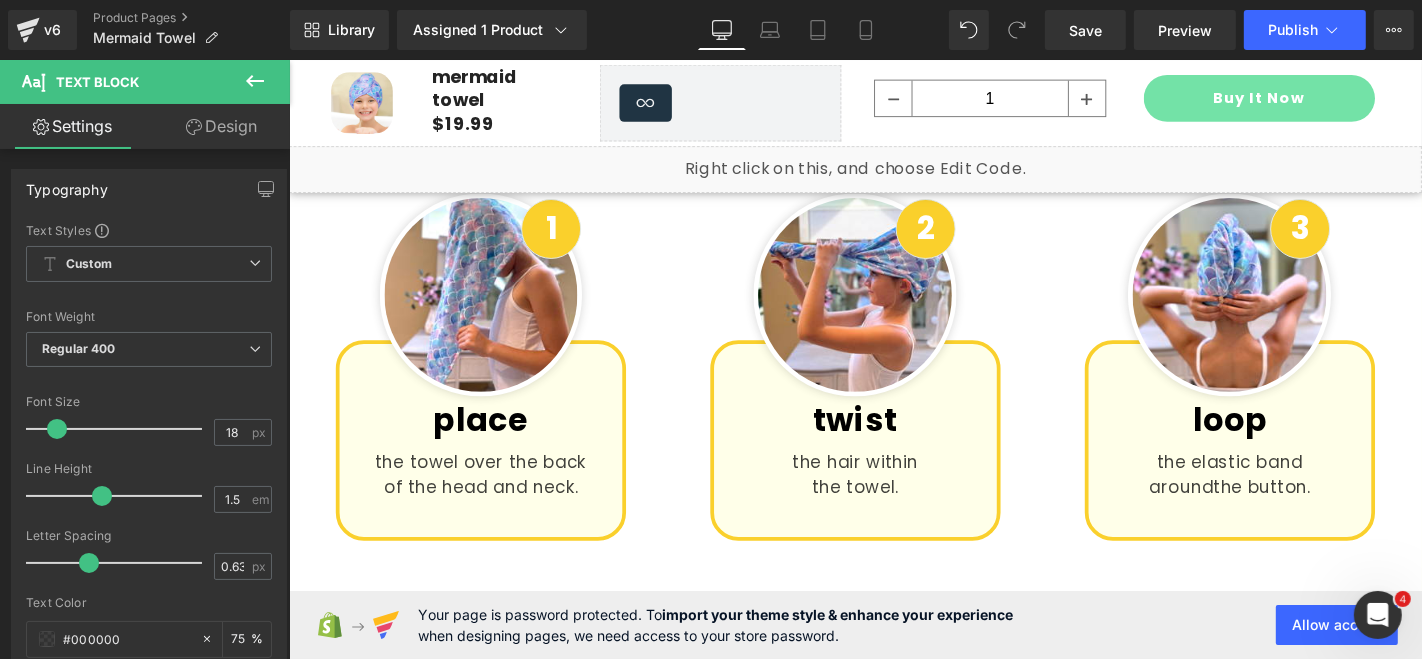 click on "Design" at bounding box center (221, 126) 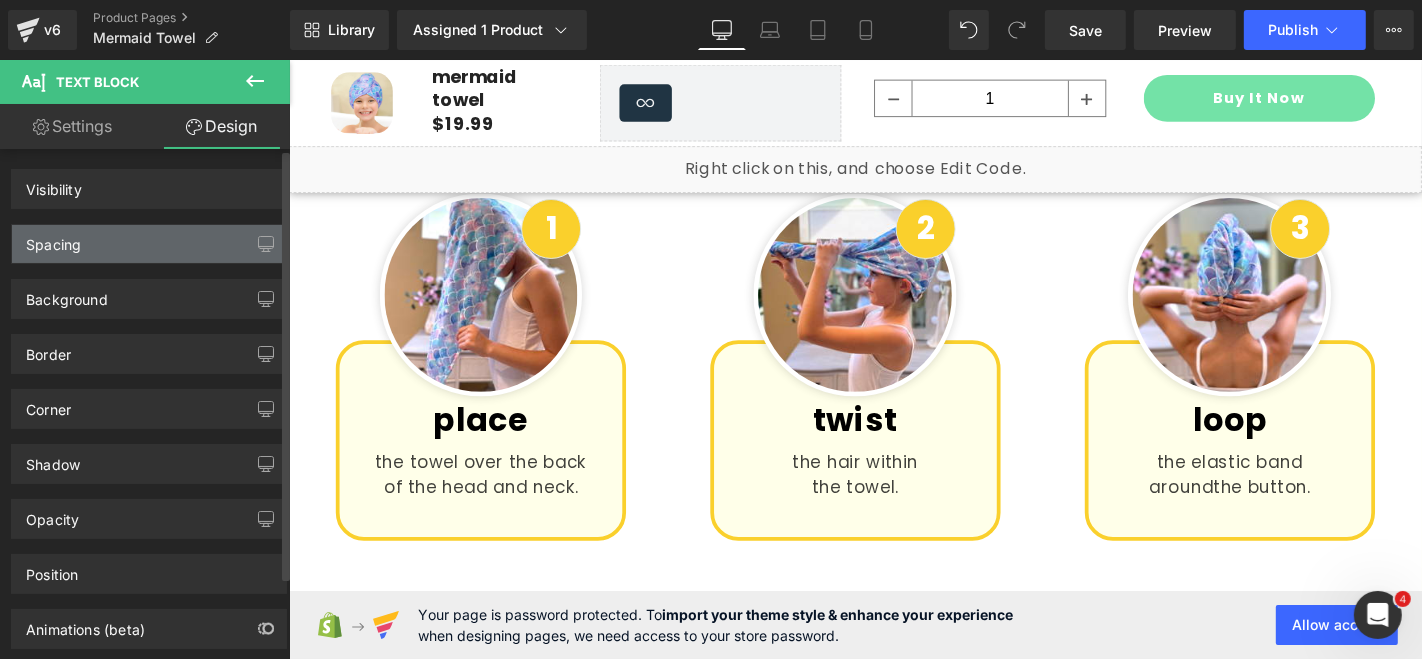 click on "Spacing" at bounding box center (53, 239) 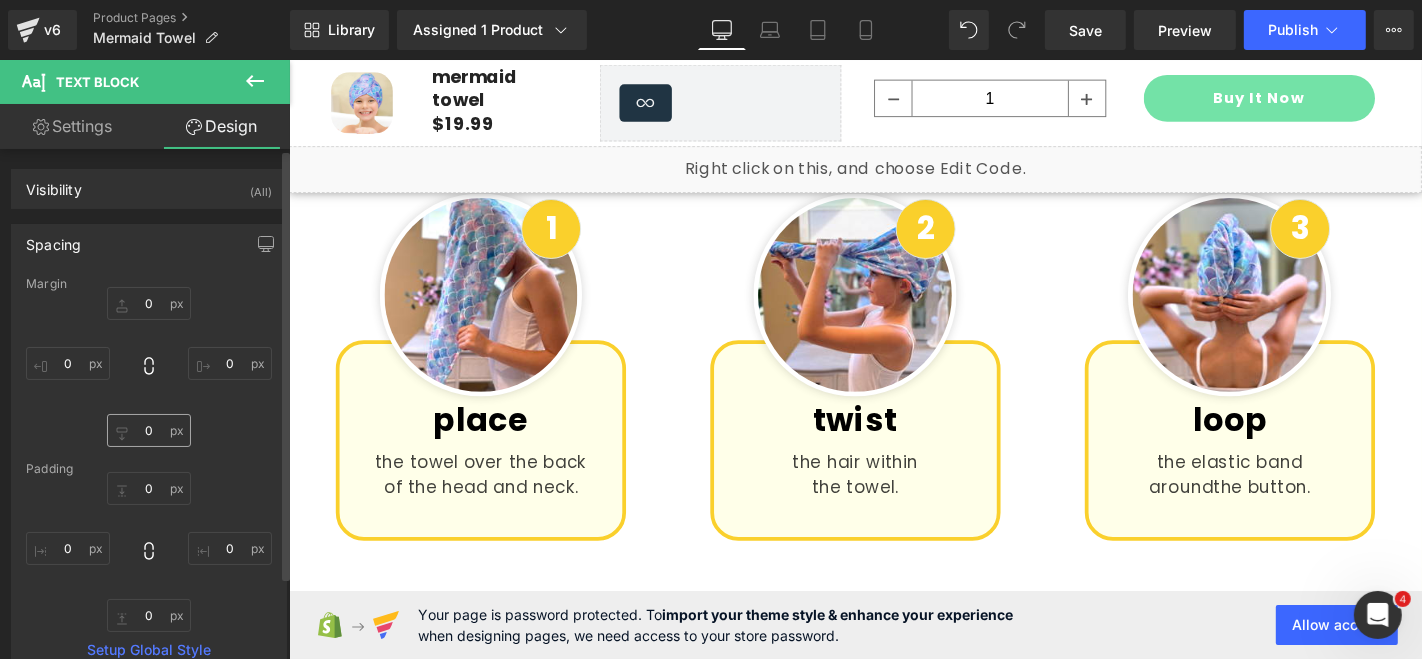 scroll, scrollTop: 103, scrollLeft: 0, axis: vertical 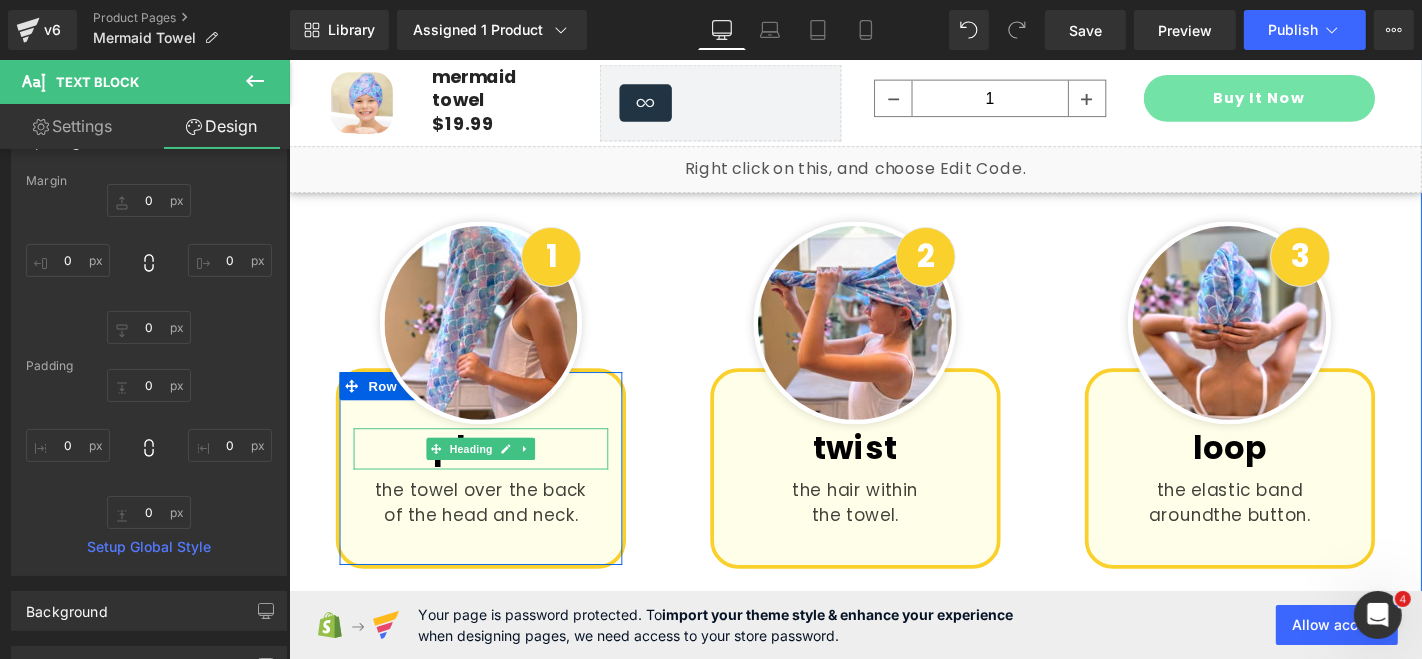 click at bounding box center [493, 454] 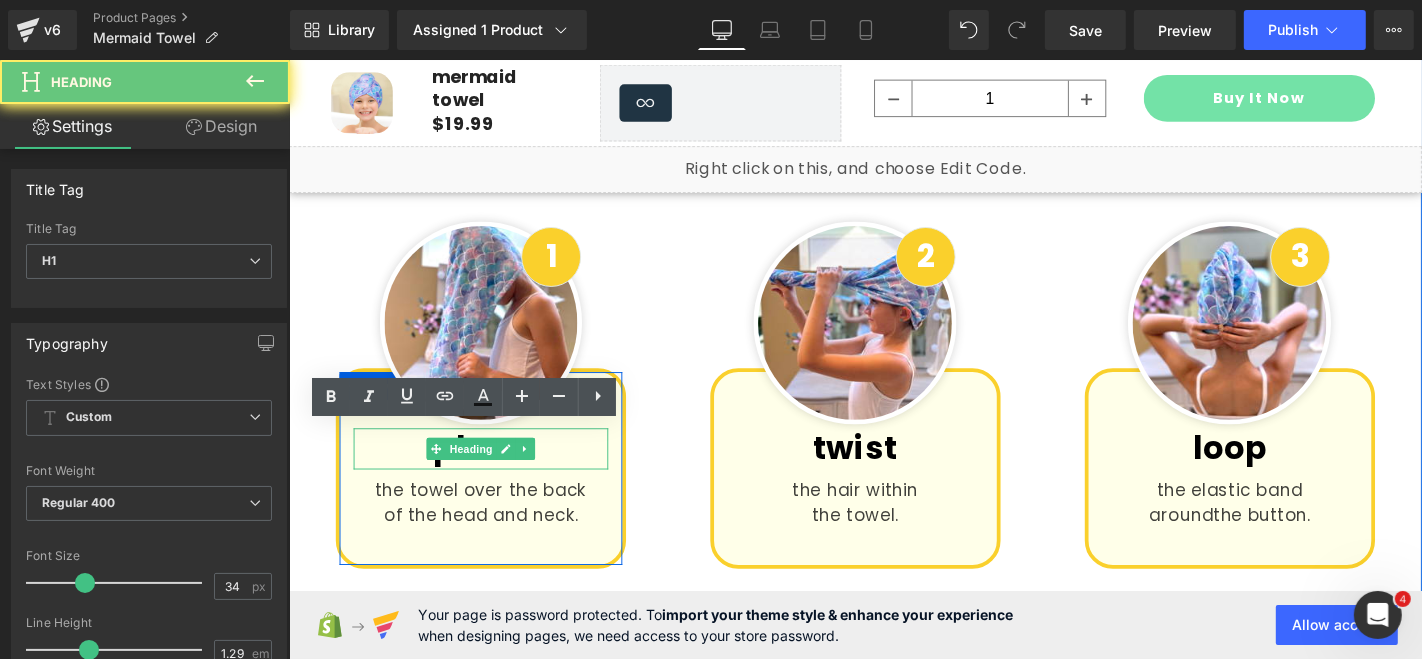 click on "place" at bounding box center [492, 473] 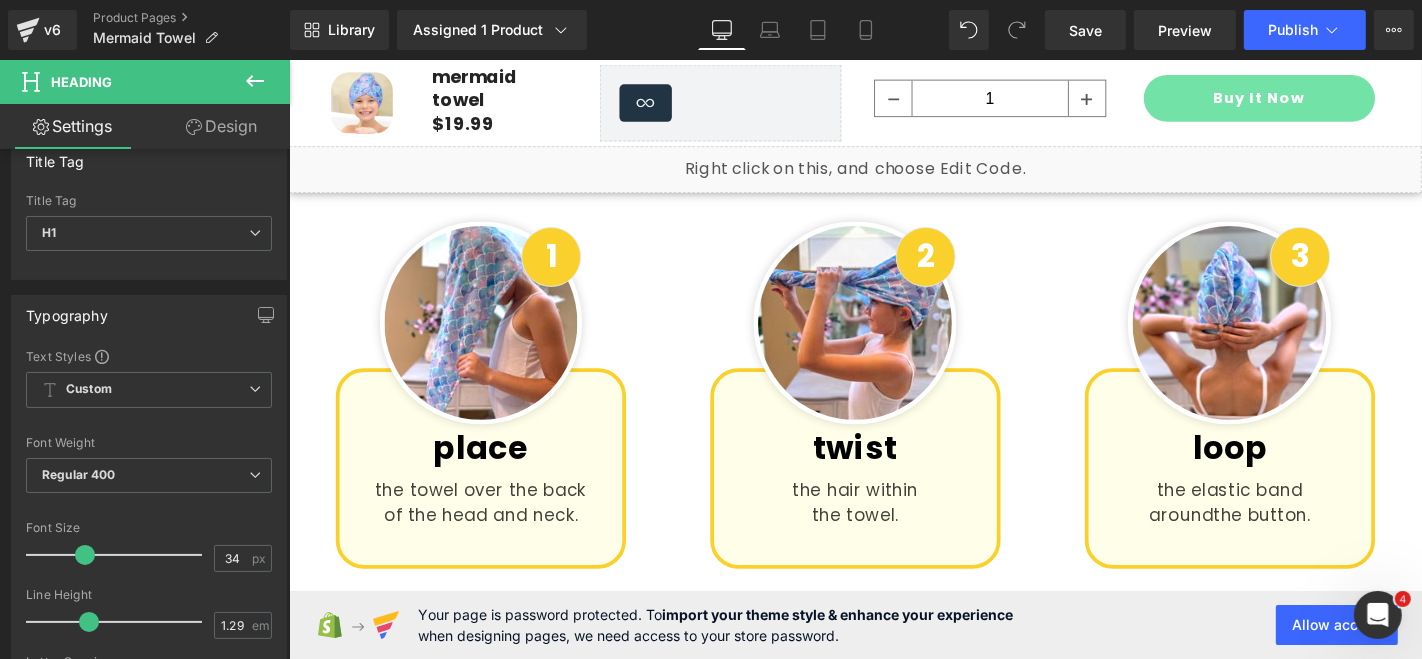 scroll, scrollTop: 28, scrollLeft: 0, axis: vertical 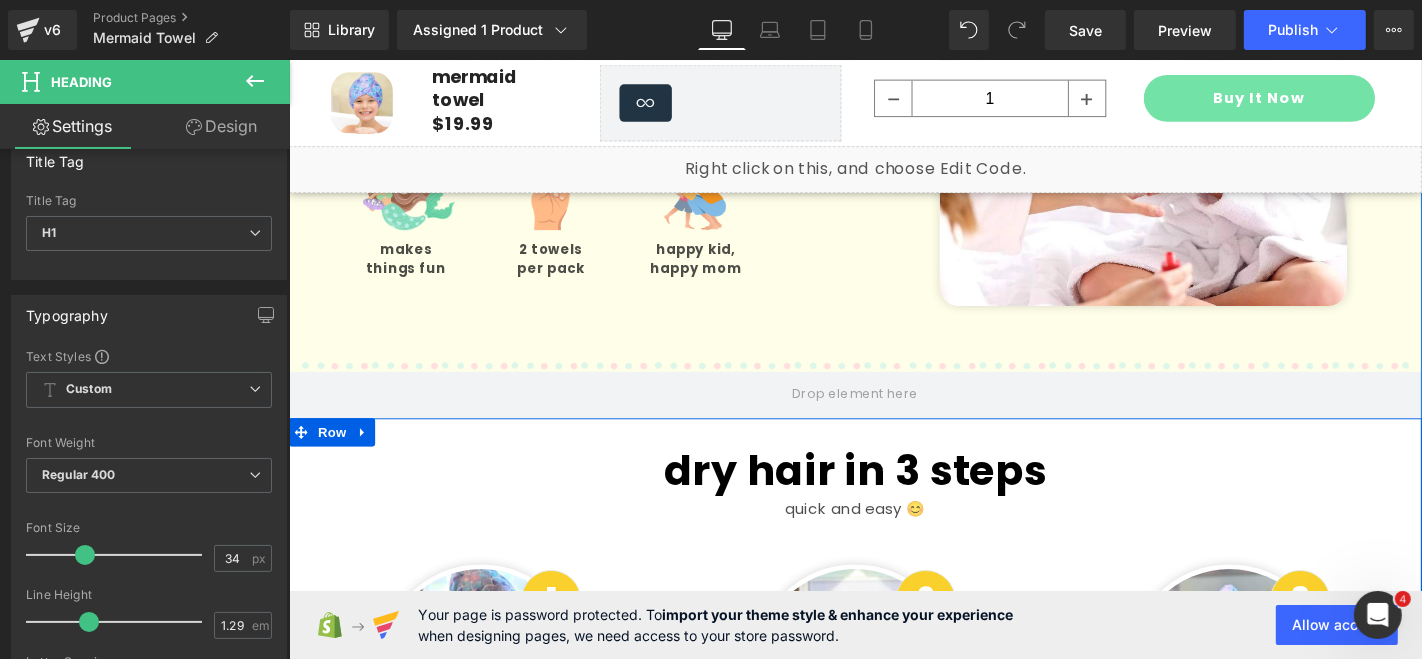 click on "dry hair in 3 steps" at bounding box center [893, 497] 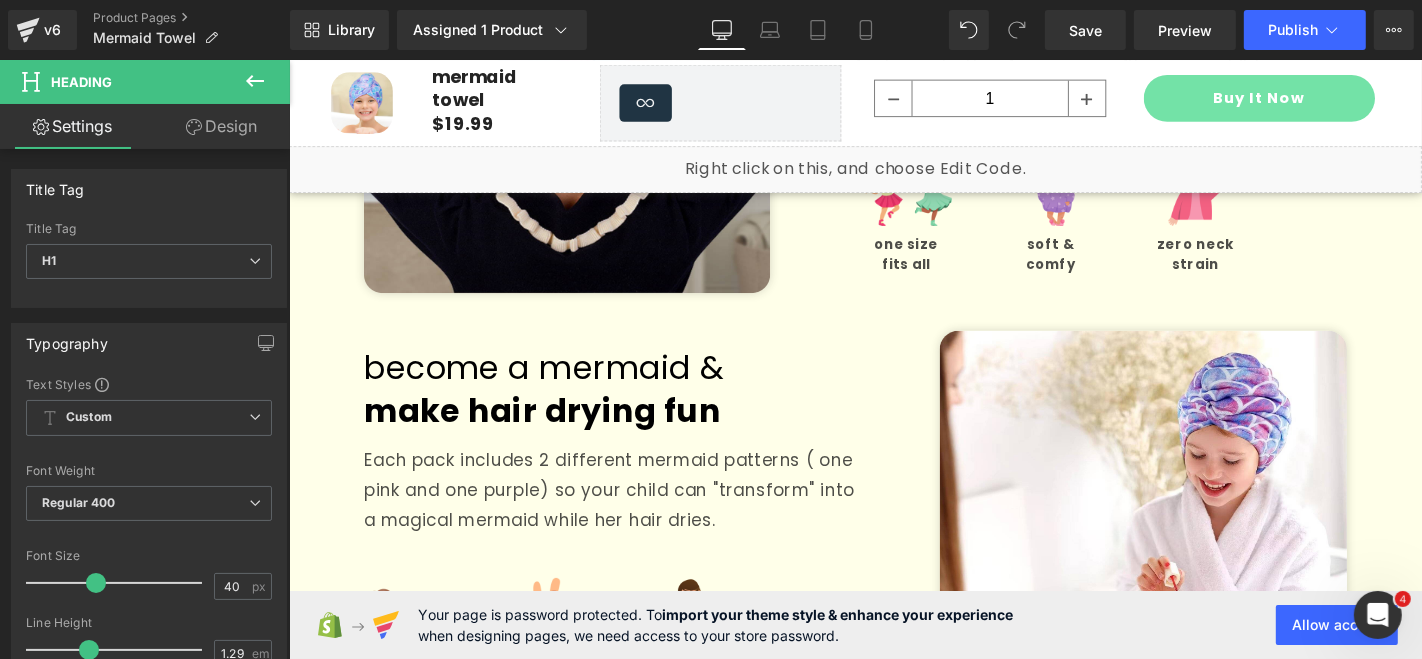 scroll, scrollTop: 2081, scrollLeft: 0, axis: vertical 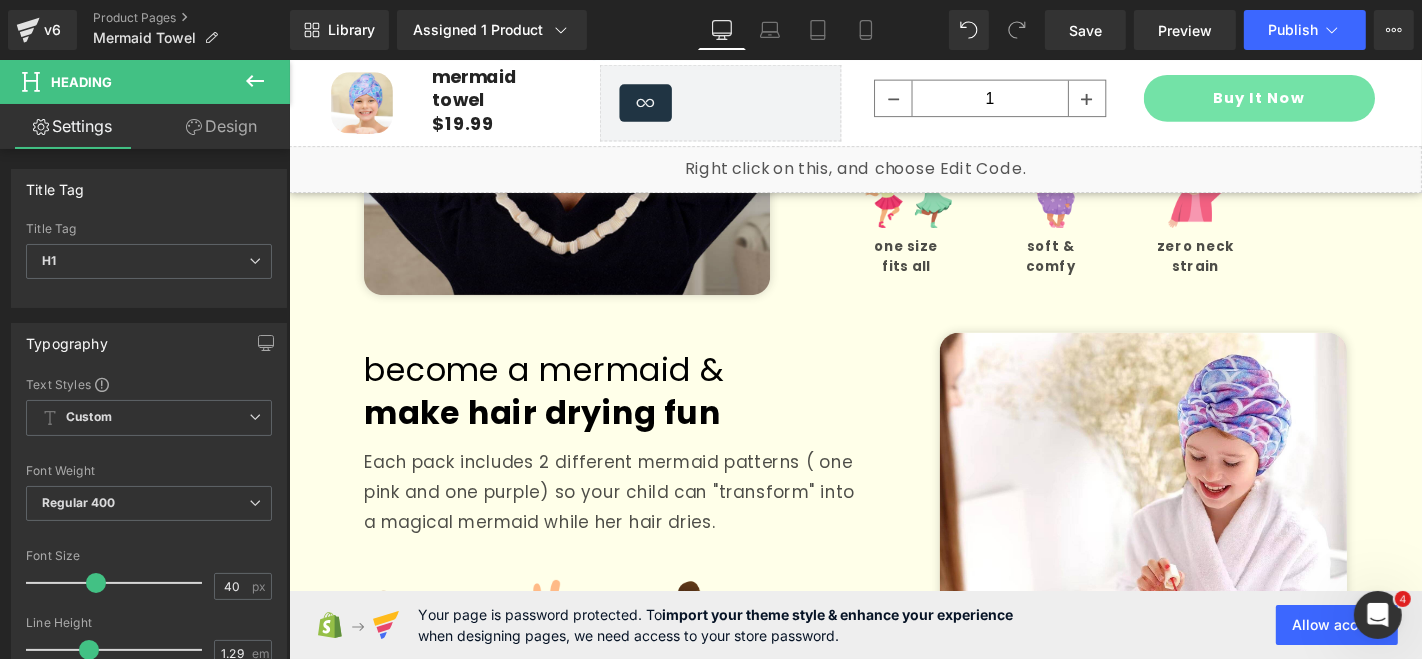 click on "make hair drying fun" at bounding box center (558, 435) 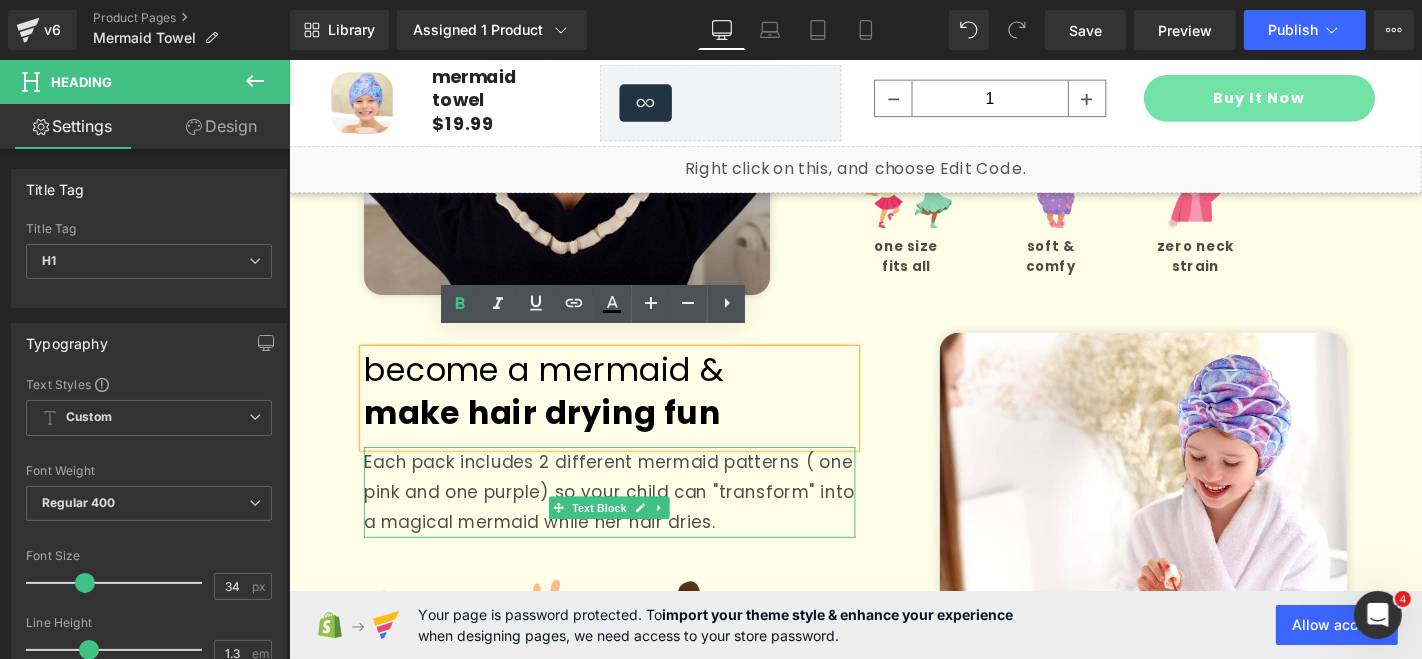 click on "Each pack includes 2 different mermaid patterns ( one pink and one purple) so your child can "transform" into a magical mermaid while her hair dries." at bounding box center (630, 520) 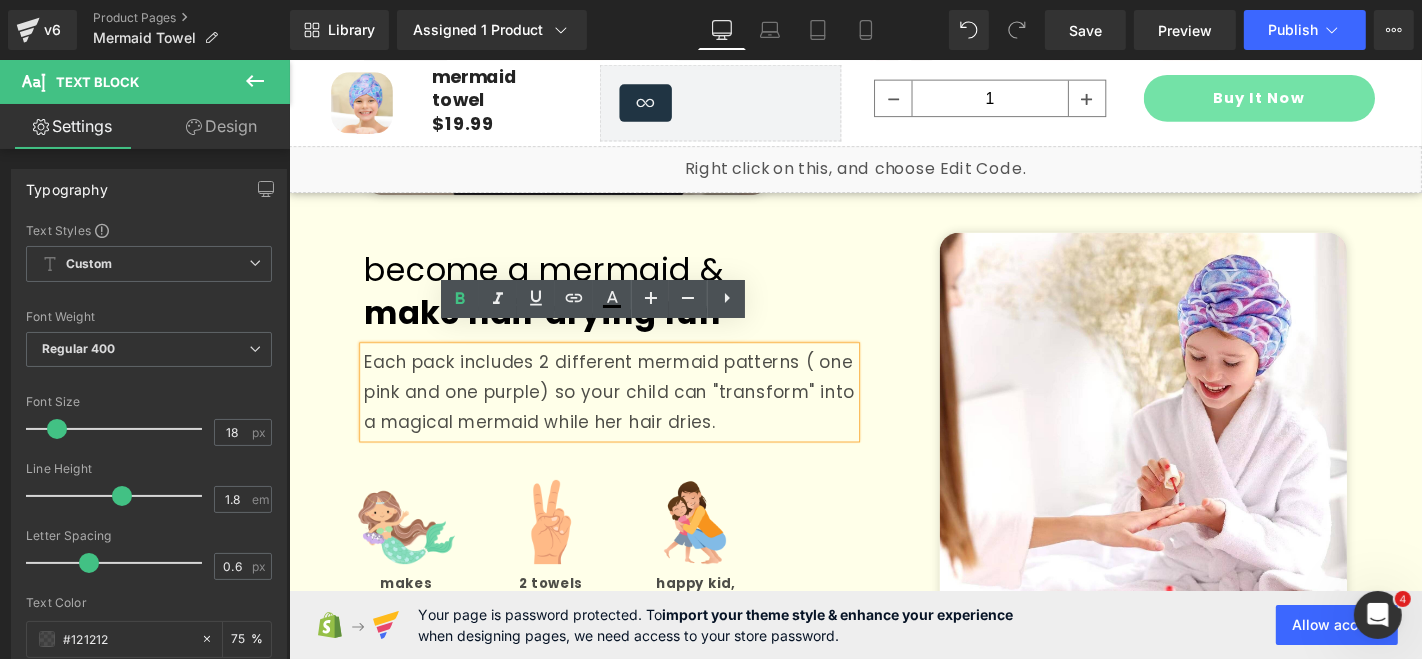 scroll, scrollTop: 2190, scrollLeft: 0, axis: vertical 